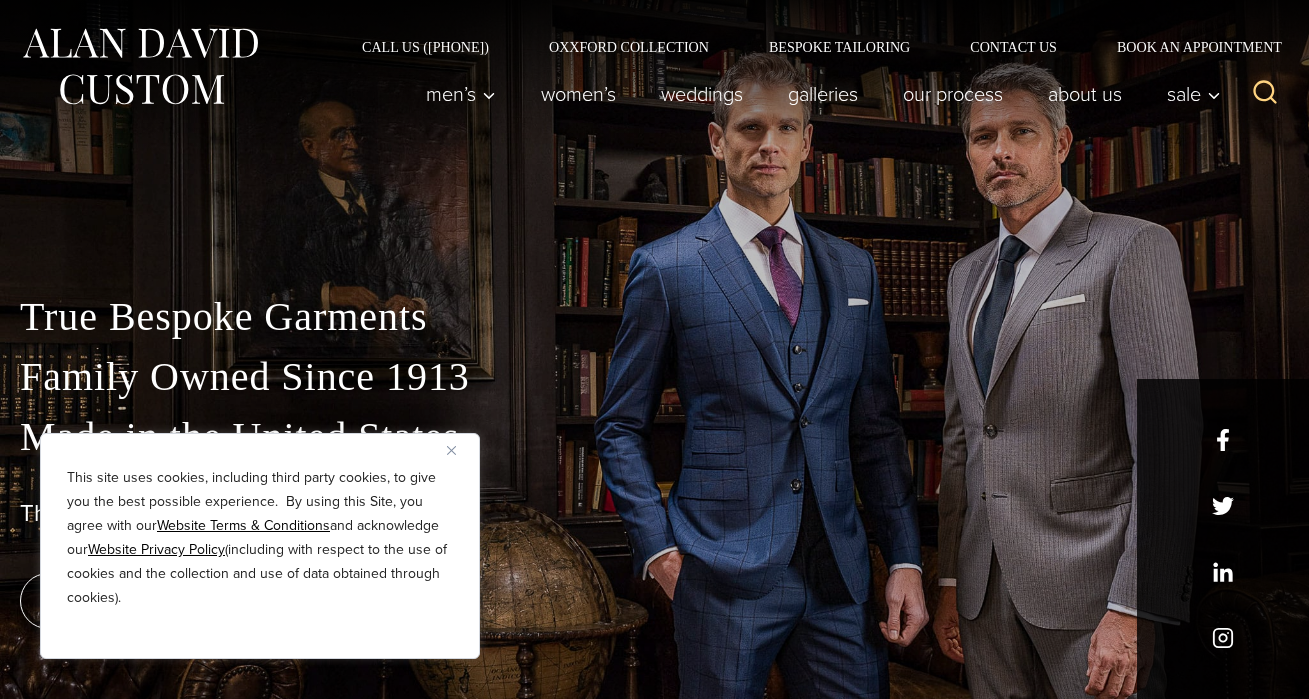scroll, scrollTop: 0, scrollLeft: 0, axis: both 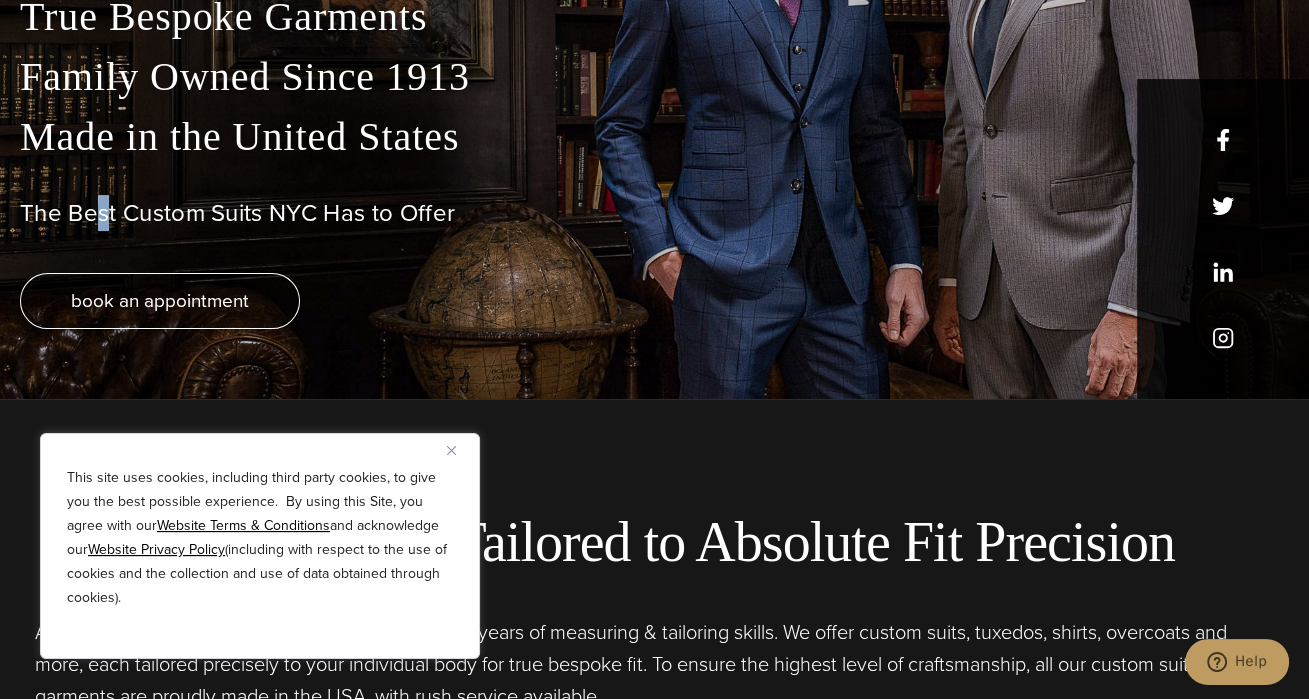 click on "The Best Custom Suits NYC Has to Offer" at bounding box center (654, 213) 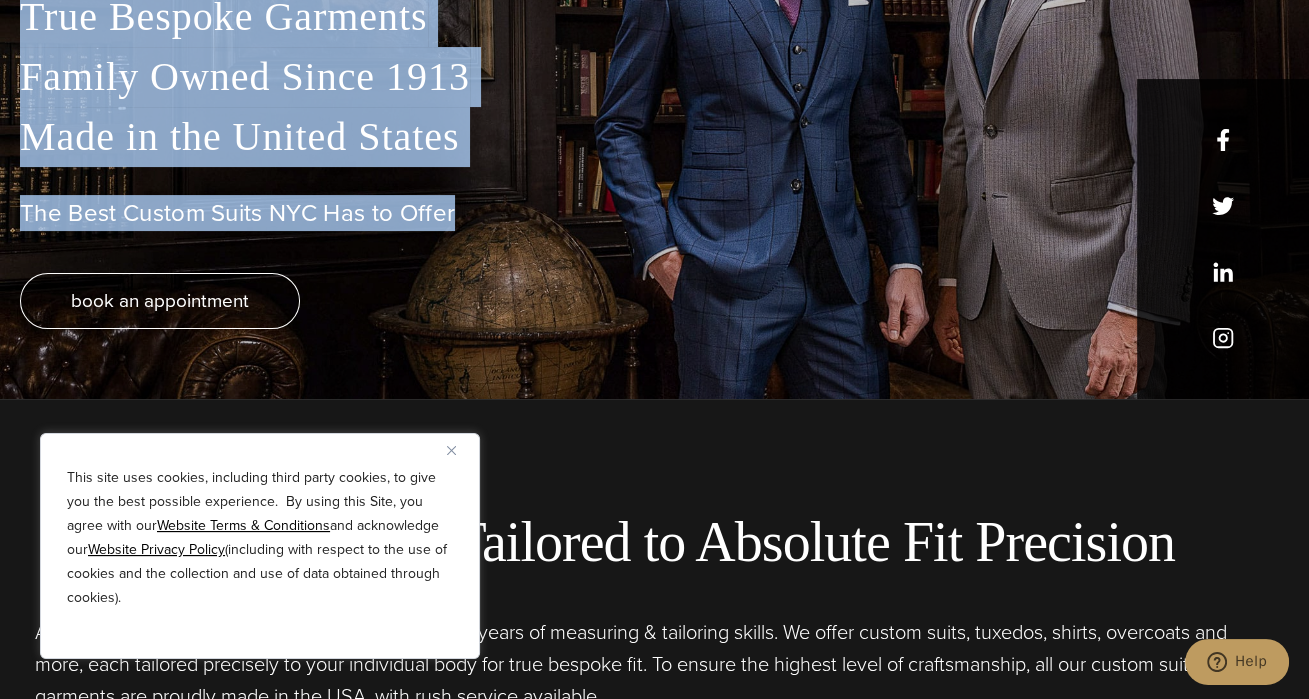 drag, startPoint x: 103, startPoint y: 211, endPoint x: 155, endPoint y: 31, distance: 187.36061 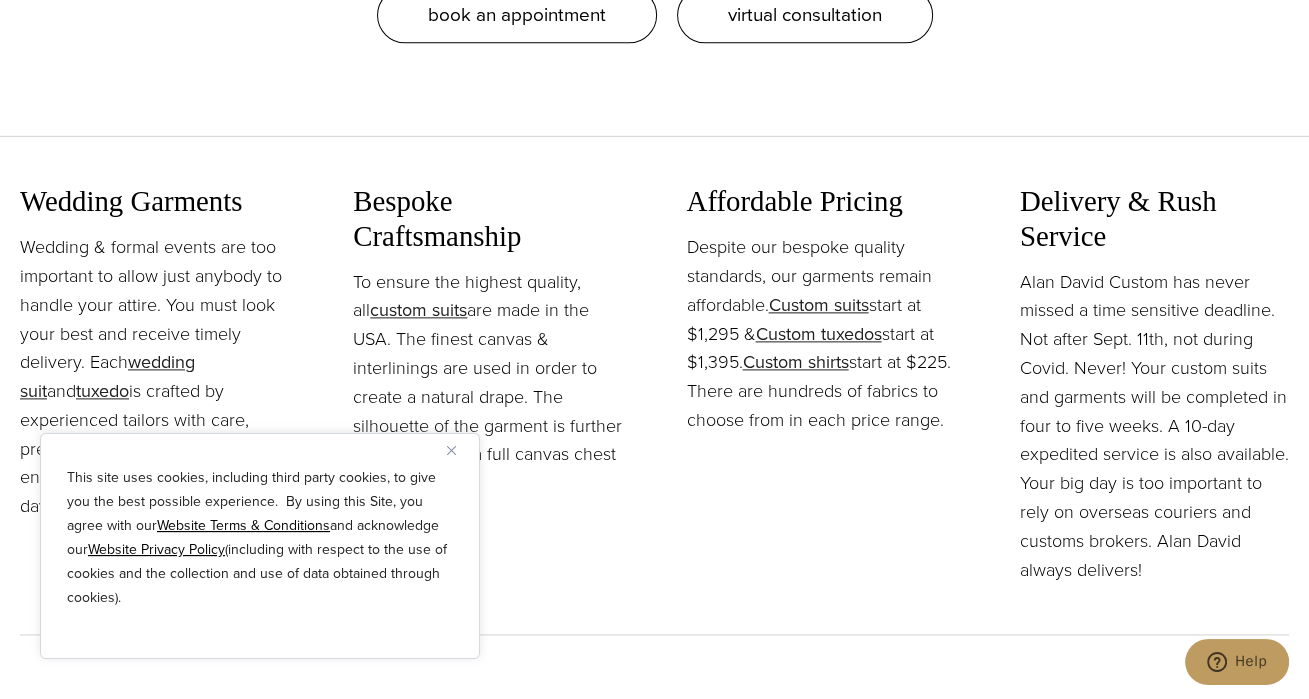scroll, scrollTop: 2200, scrollLeft: 0, axis: vertical 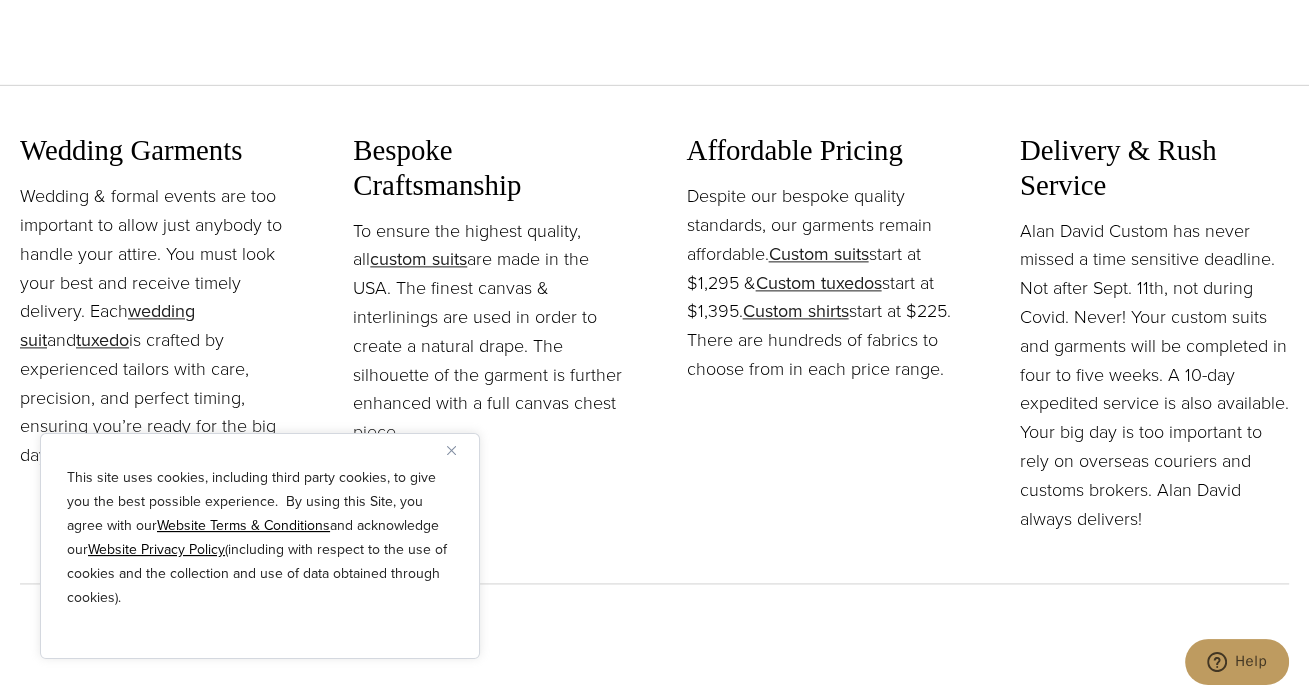 click on "Despite our bespoke quality standards, our garments remain affordable.  Custom suits  start at $1,295 &  Custom tuxedos  start at $1,395.  Custom shirts  start at $225. There are hundreds of fabrics to choose from in each price range." at bounding box center [821, 283] 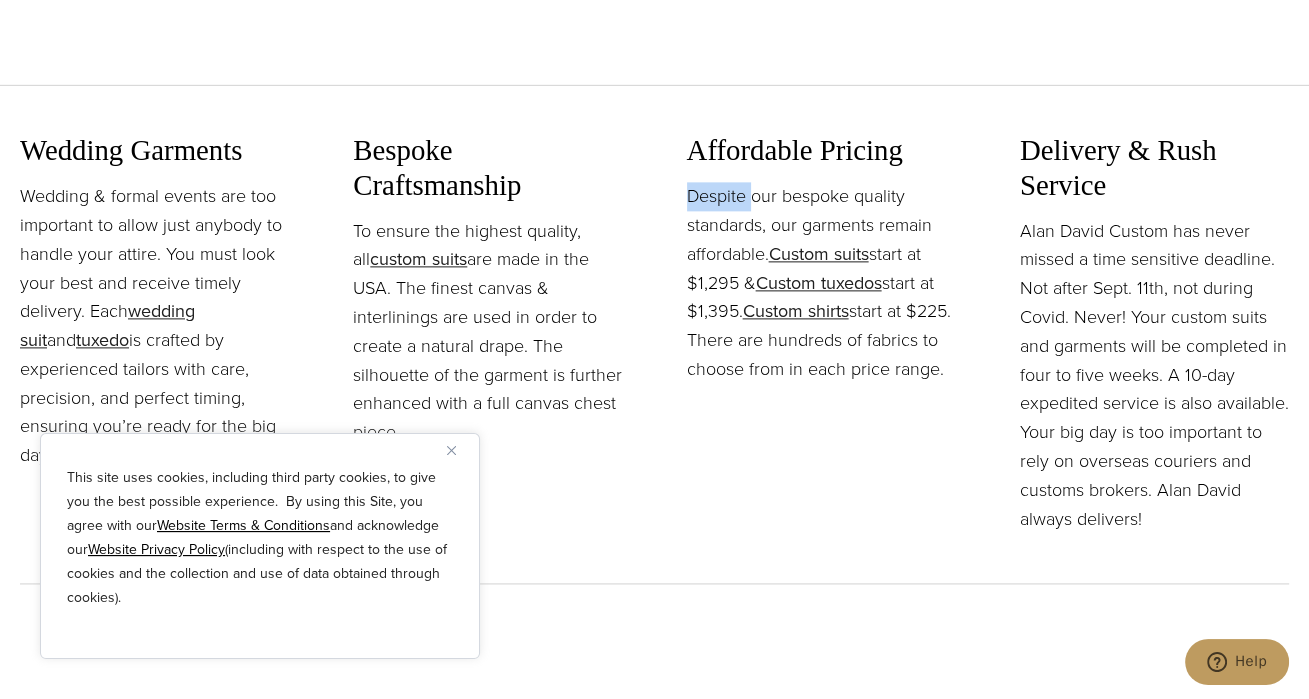 click on "Despite our bespoke quality standards, our garments remain affordable.  Custom suits  start at $1,295 &  Custom tuxedos  start at $1,395.  Custom shirts  start at $225. There are hundreds of fabrics to choose from in each price range." at bounding box center [821, 283] 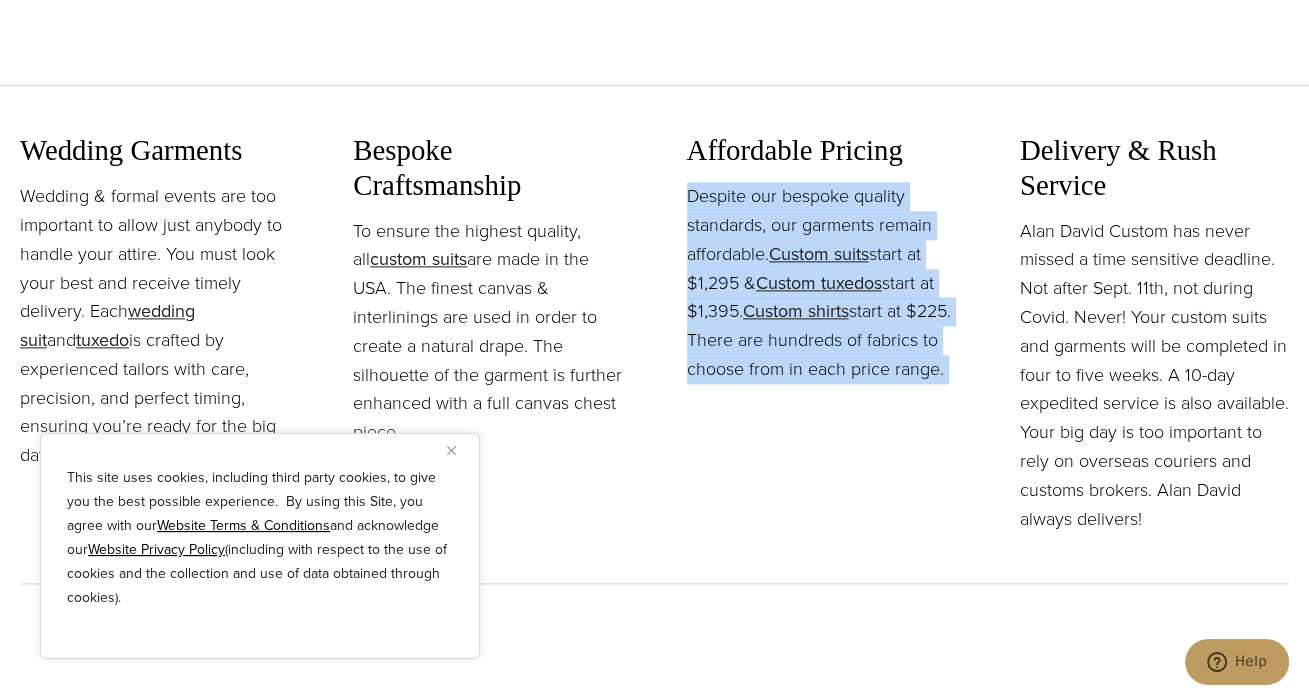 click on "Despite our bespoke quality standards, our garments remain affordable.  Custom suits  start at $1,295 &  Custom tuxedos  start at $1,395.  Custom shirts  start at $225. There are hundreds of fabrics to choose from in each price range." at bounding box center (821, 283) 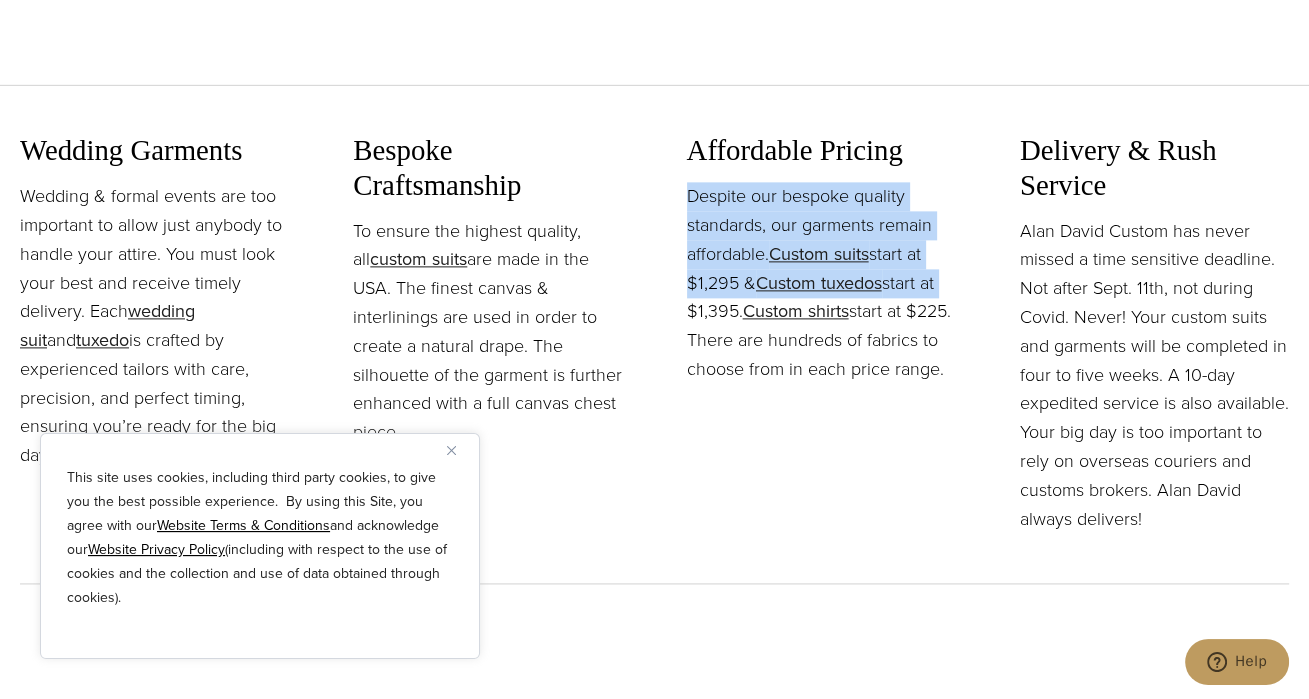 drag, startPoint x: 722, startPoint y: 191, endPoint x: 976, endPoint y: 301, distance: 276.79596 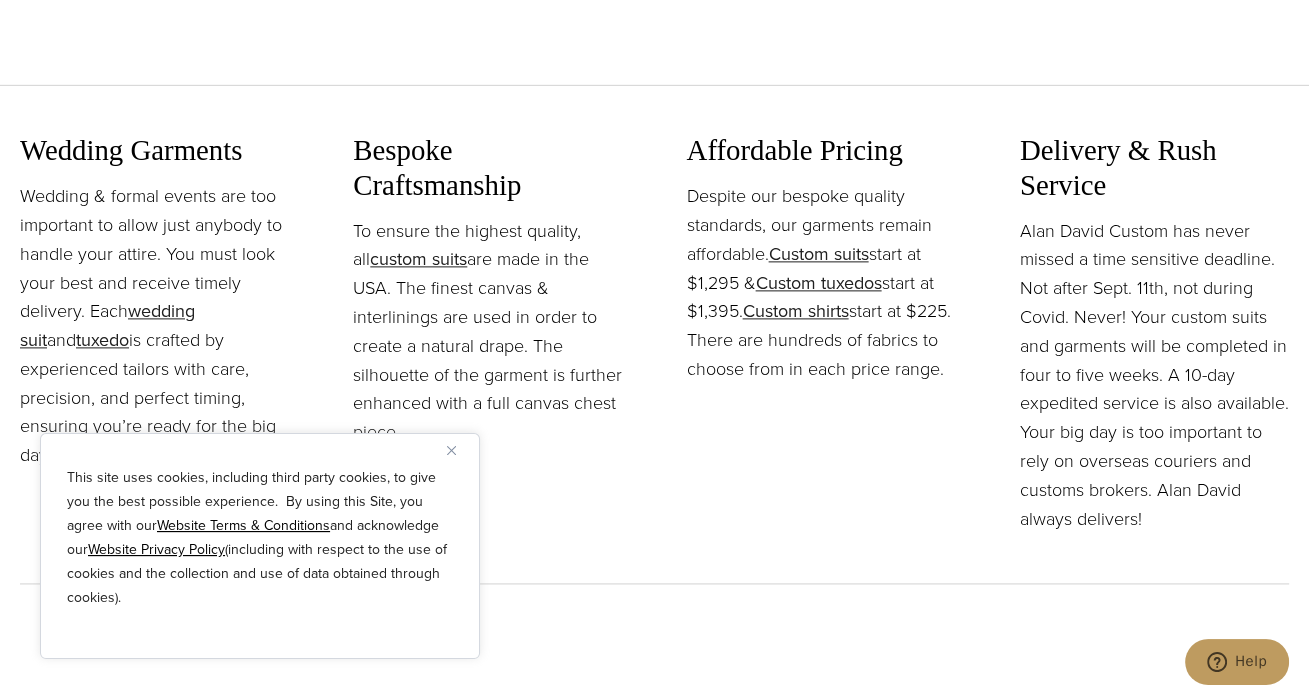 click on "Despite our bespoke quality standards, our garments remain affordable.  Custom suits  start at $1,295 &  Custom tuxedos  start at $1,395.  Custom shirts  start at $225. There are hundreds of fabrics to choose from in each price range." at bounding box center [821, 283] 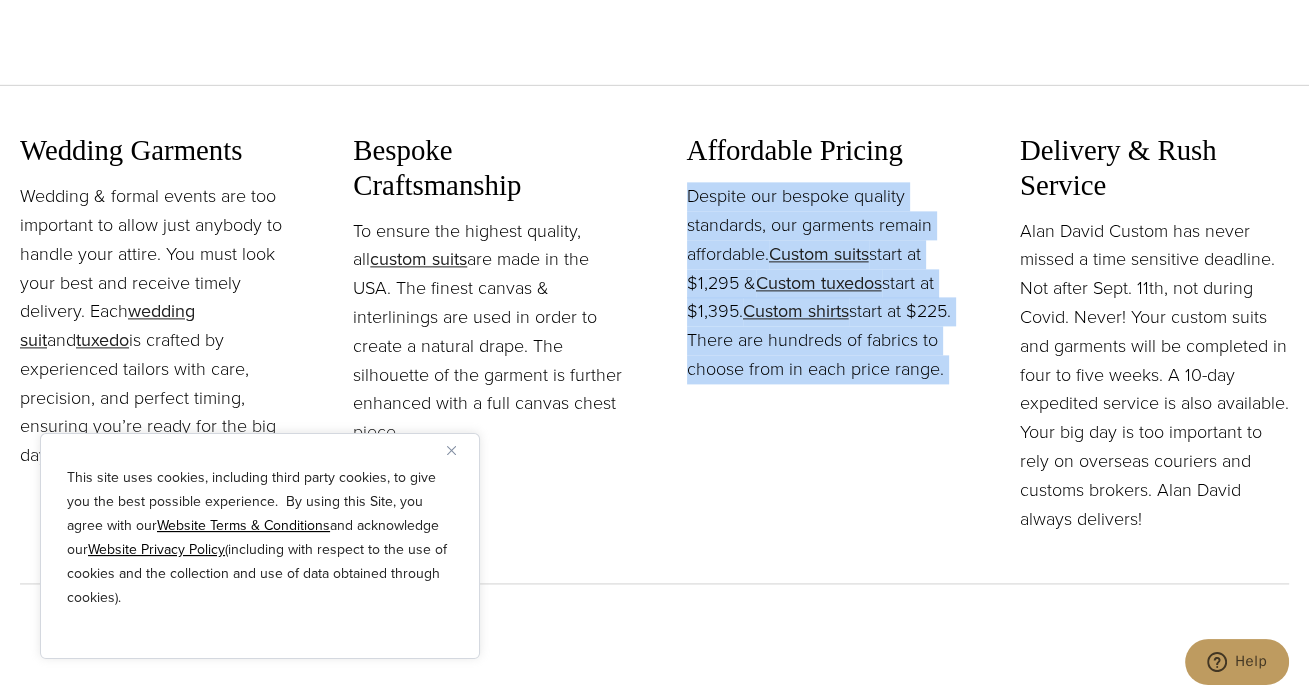 drag, startPoint x: 797, startPoint y: 403, endPoint x: 784, endPoint y: 398, distance: 13.928389 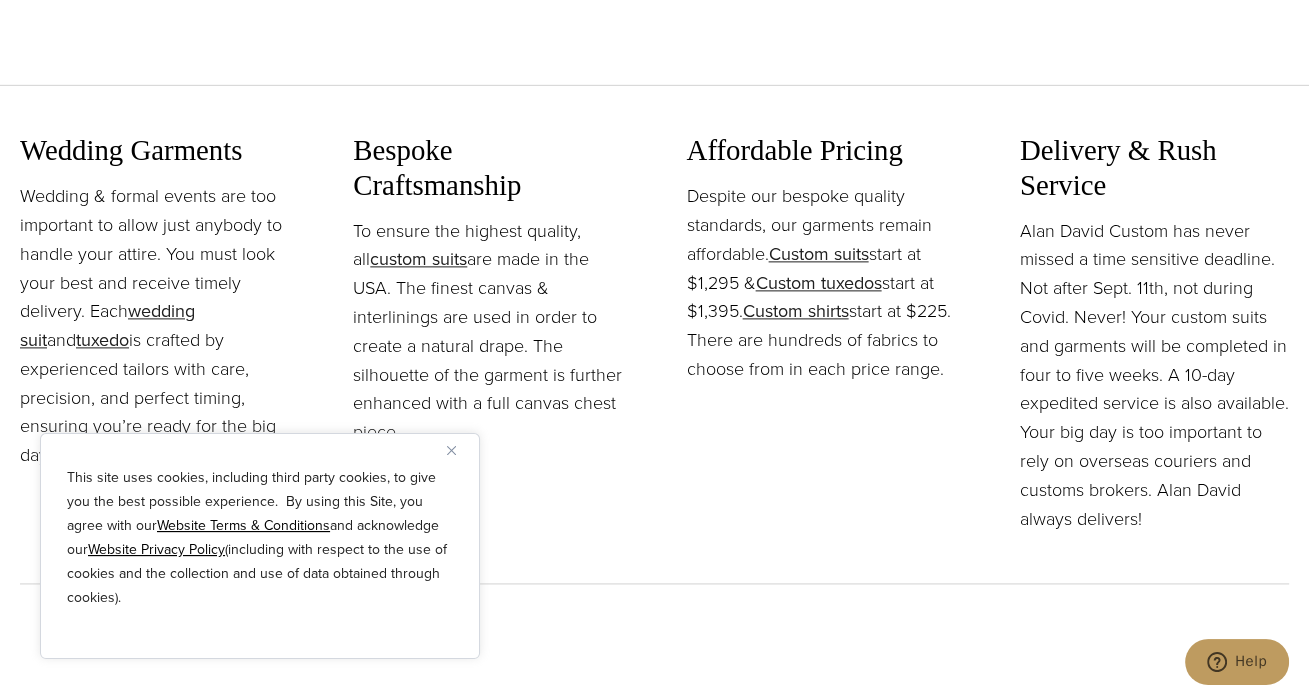 drag, startPoint x: 836, startPoint y: 403, endPoint x: 690, endPoint y: 275, distance: 194.16487 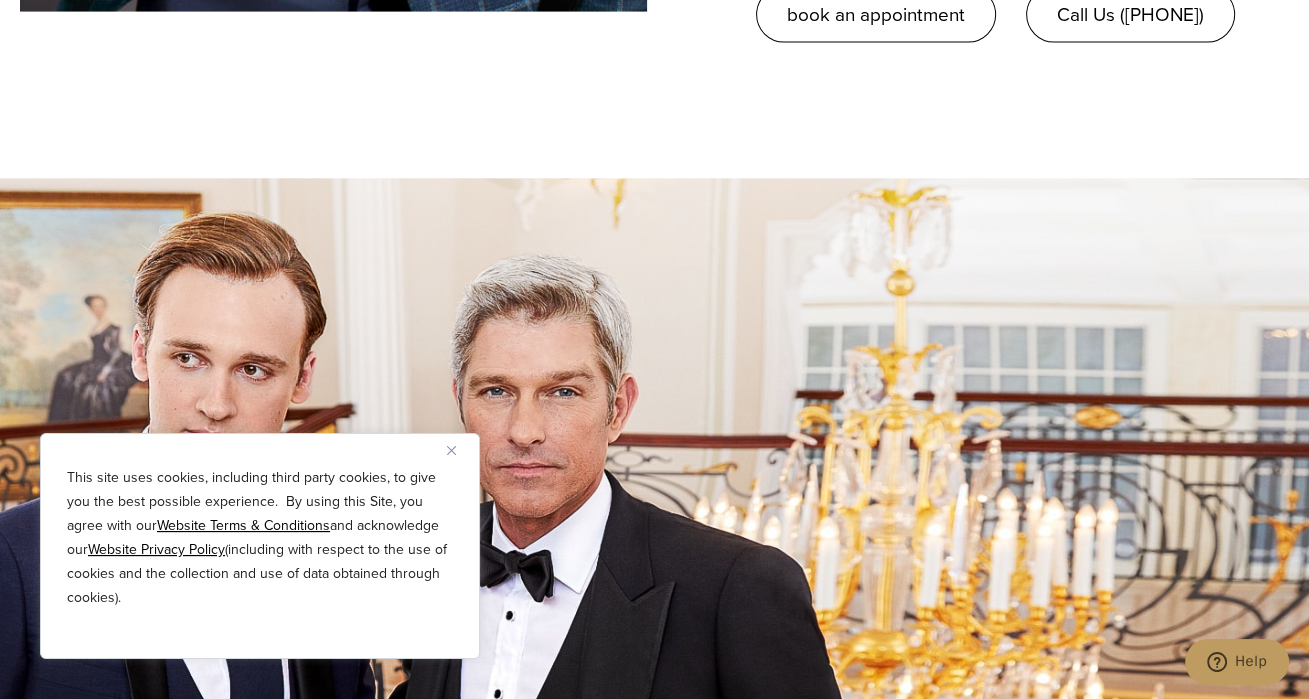 scroll, scrollTop: 4100, scrollLeft: 0, axis: vertical 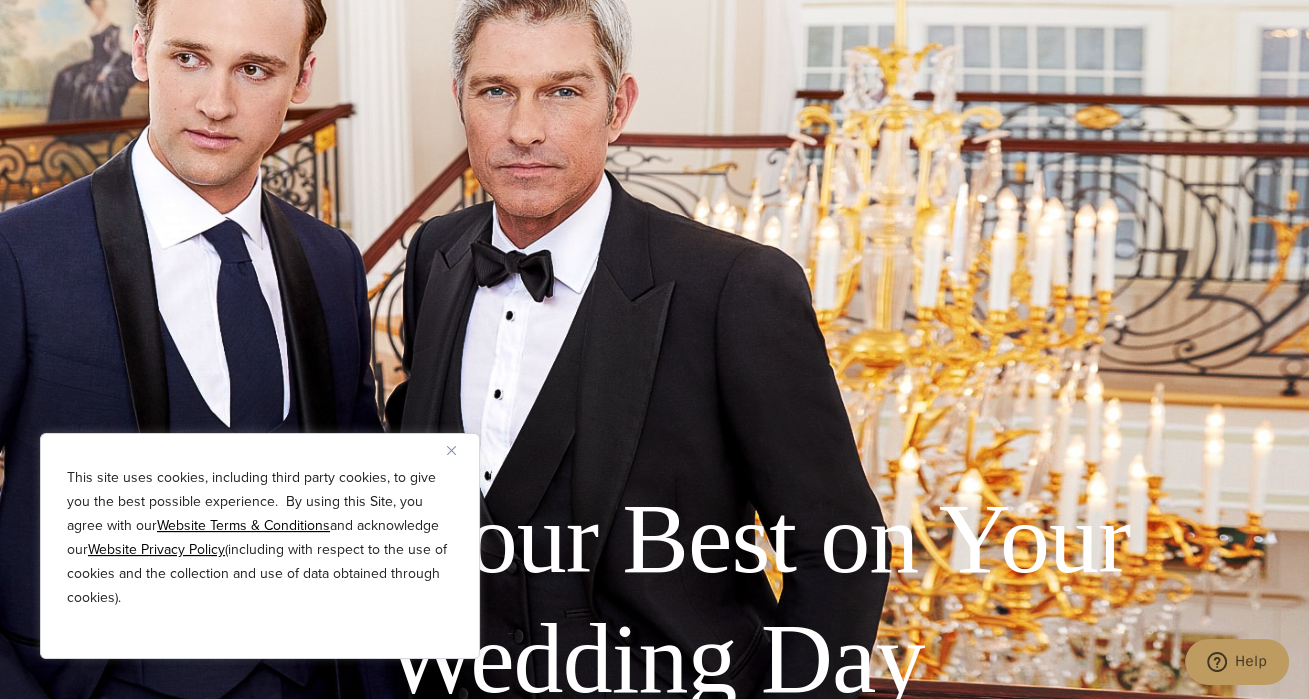 click at bounding box center (459, 450) 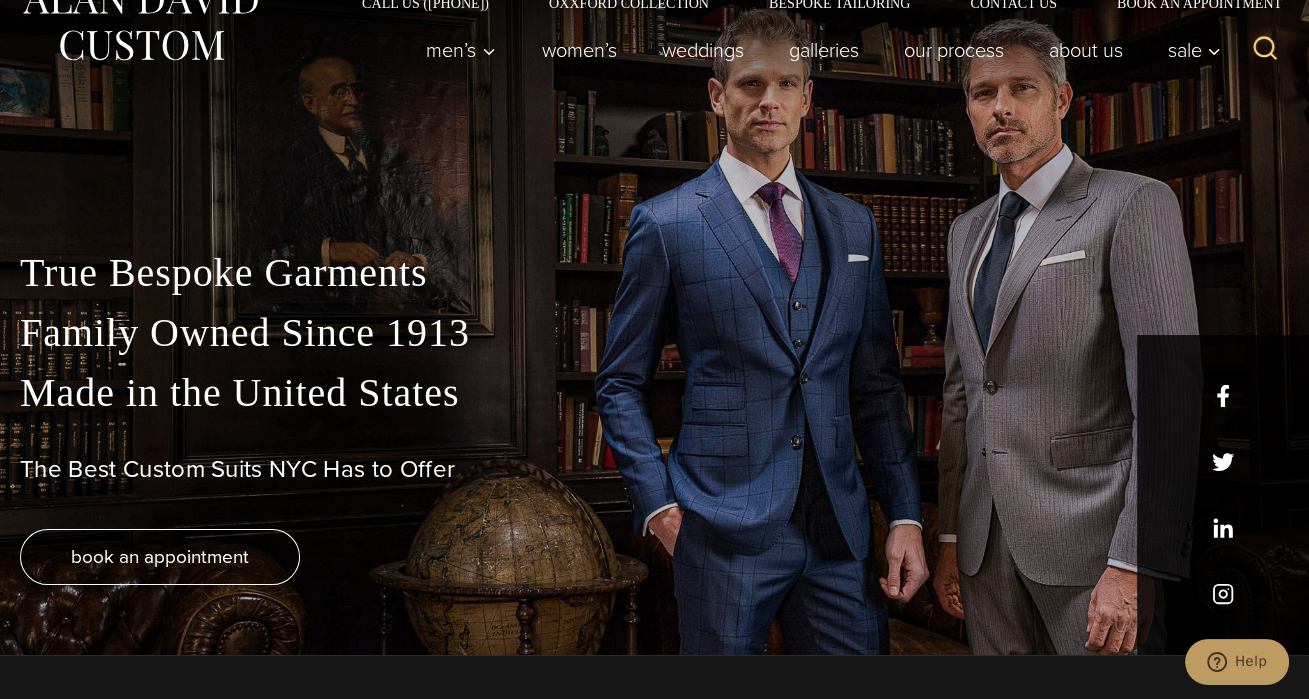 scroll, scrollTop: 0, scrollLeft: 0, axis: both 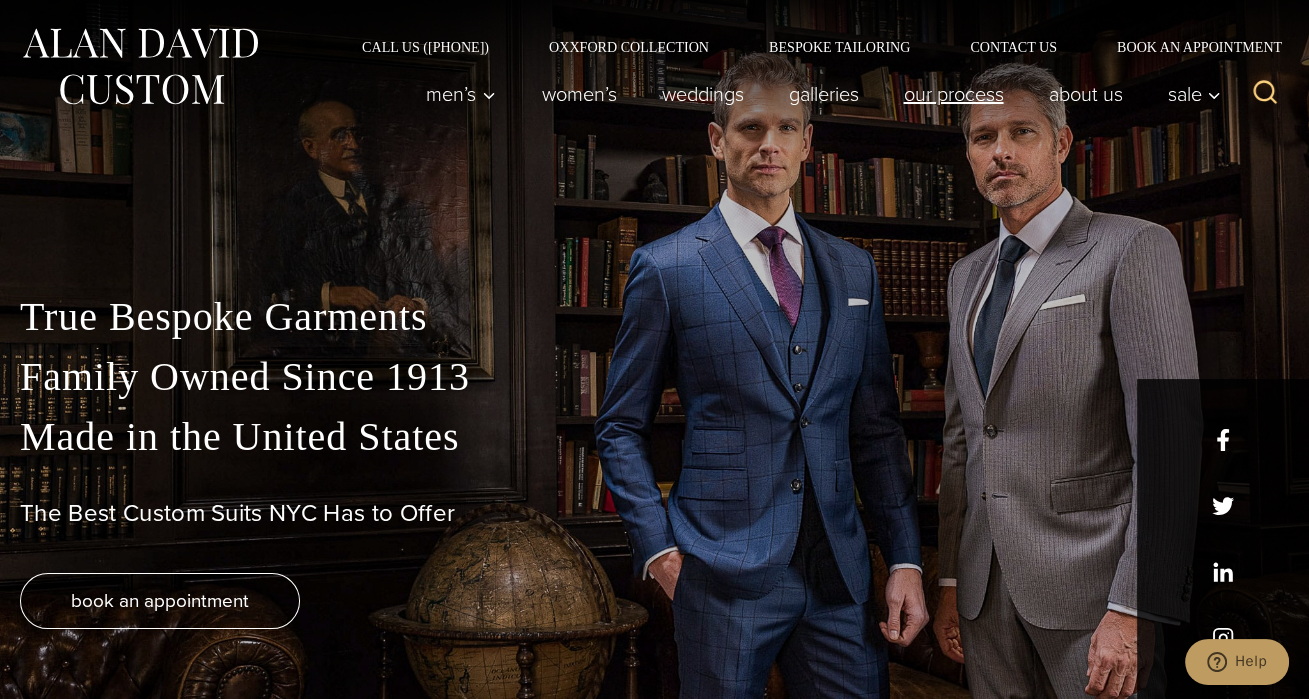 click on "Our Process" at bounding box center (953, 94) 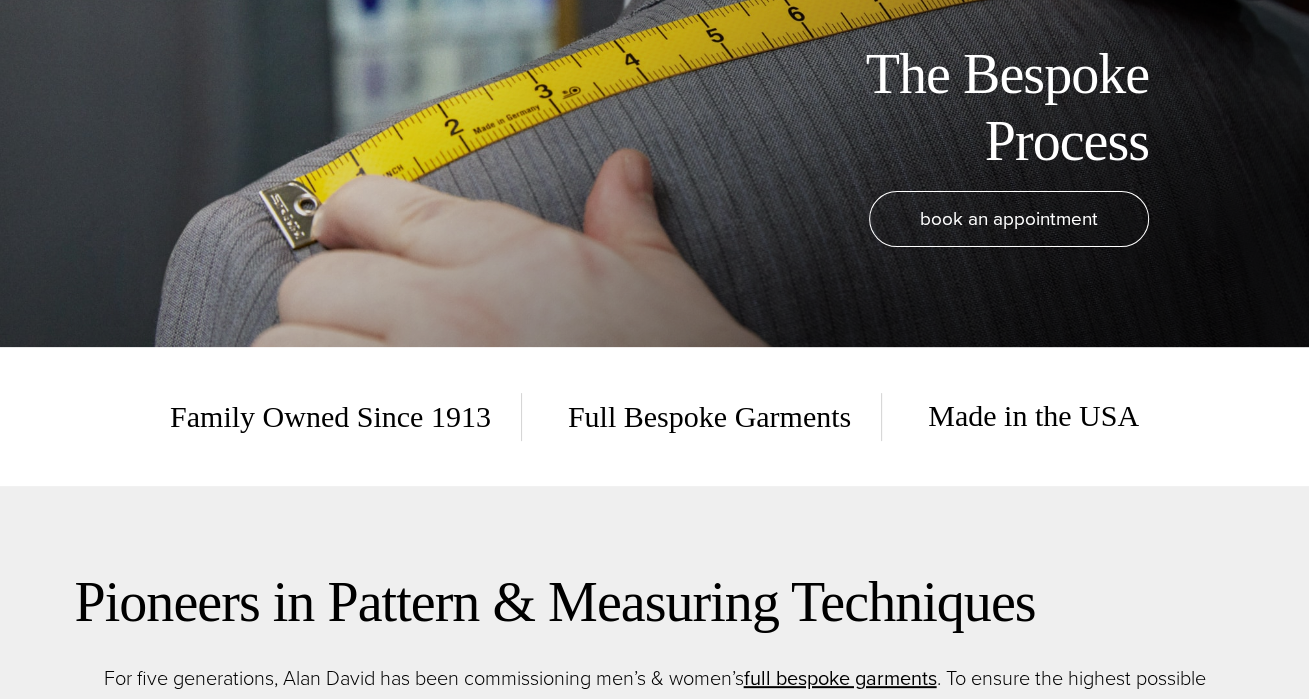 scroll, scrollTop: 700, scrollLeft: 0, axis: vertical 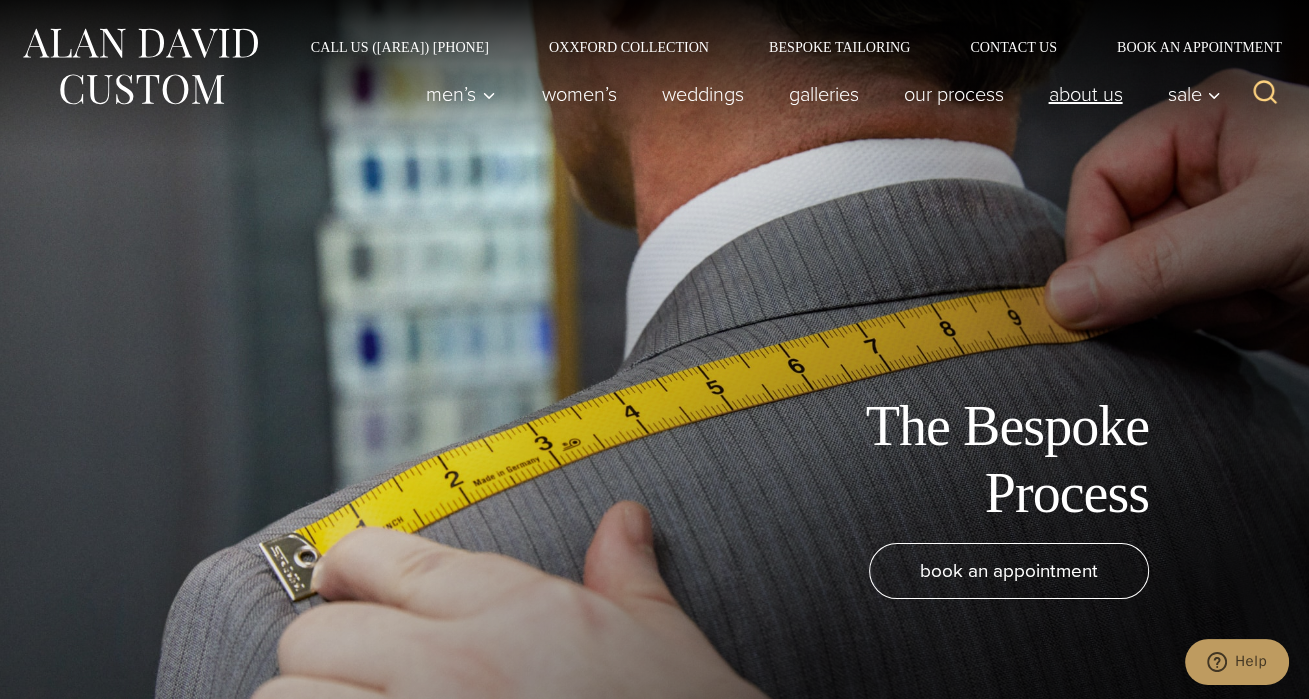click on "About Us" at bounding box center (1085, 94) 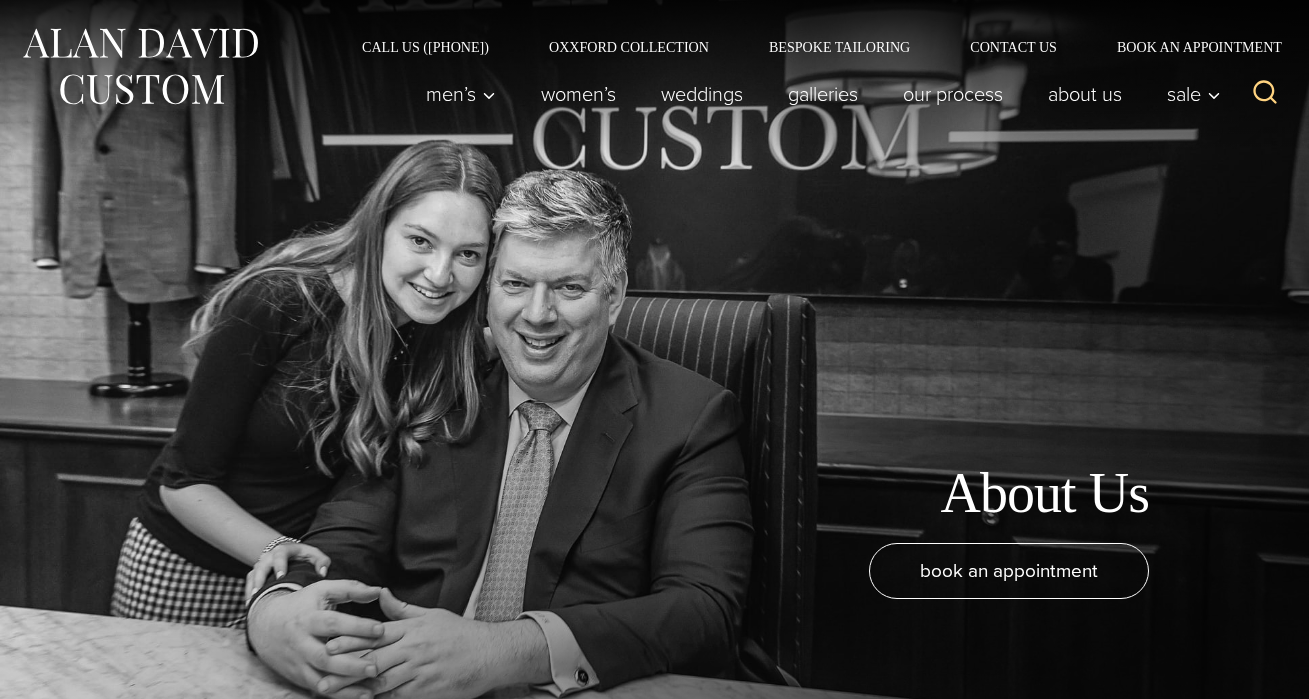 scroll, scrollTop: 500, scrollLeft: 0, axis: vertical 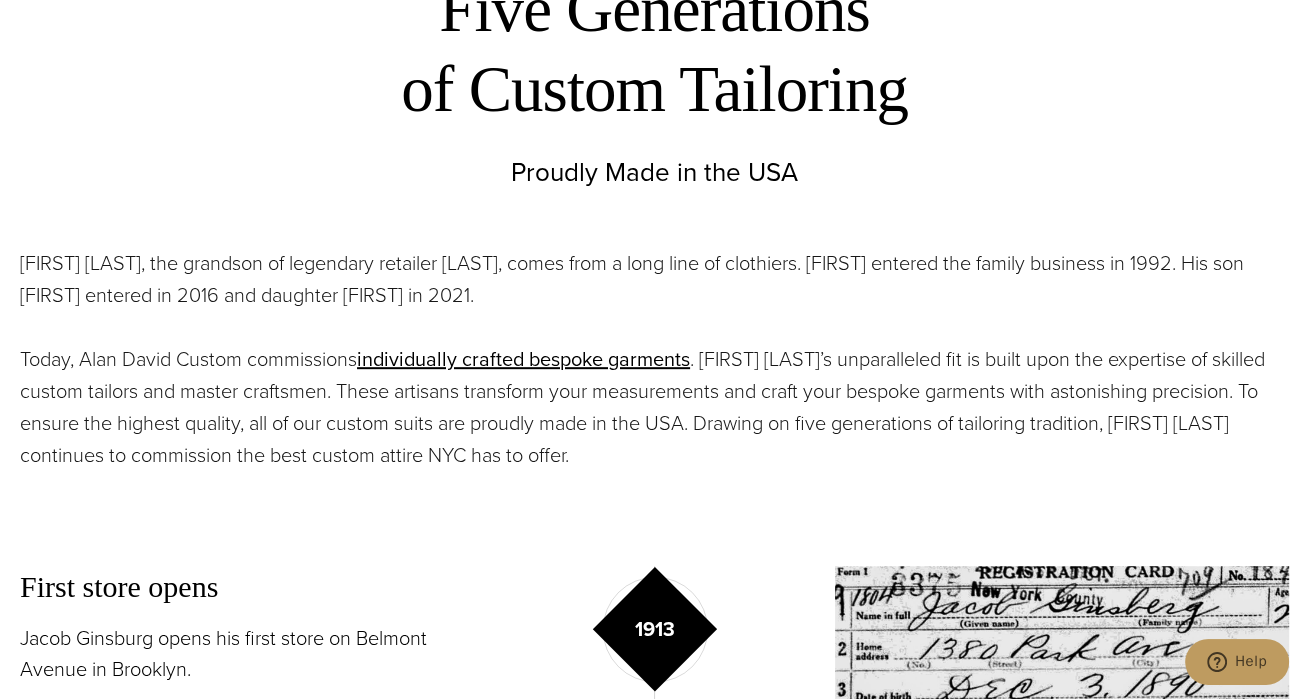 click on "Alan David Horowitz, the grandson of legendary retailer Moe Ginsburg, comes from a long line of clothiers. Alan entered the family business in 1992. His son Benjamin entered in 2016 and daughter Shelley in 2021." at bounding box center [654, 279] 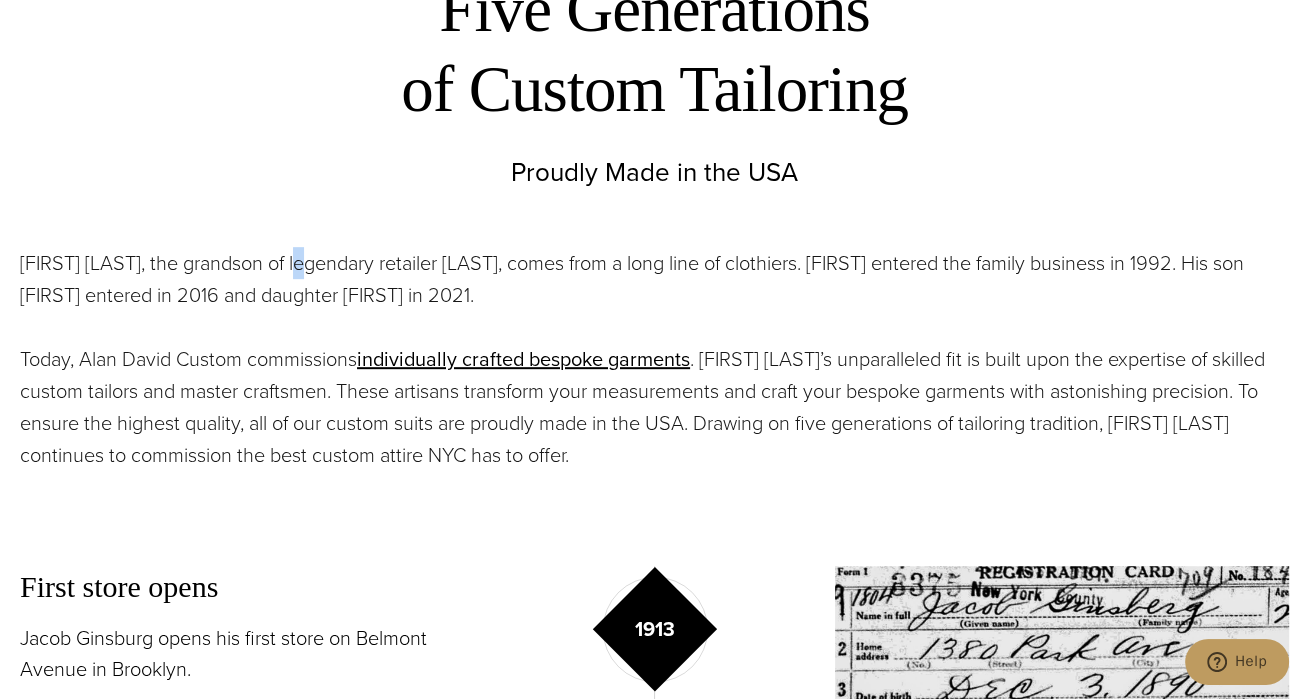click on "Alan David Horowitz, the grandson of legendary retailer Moe Ginsburg, comes from a long line of clothiers. Alan entered the family business in 1992. His son Benjamin entered in 2016 and daughter Shelley in 2021." at bounding box center [654, 279] 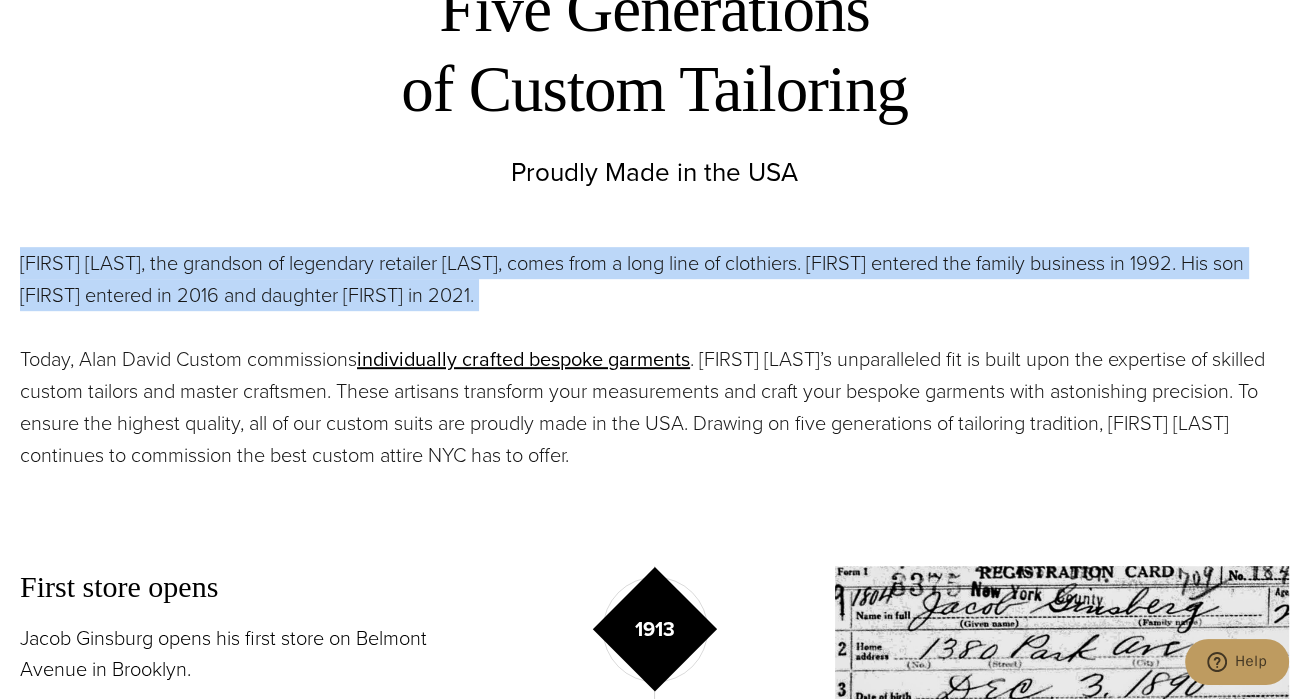 click on "Alan David Horowitz, the grandson of legendary retailer Moe Ginsburg, comes from a long line of clothiers. Alan entered the family business in 1992. His son Benjamin entered in 2016 and daughter Shelley in 2021." at bounding box center [654, 279] 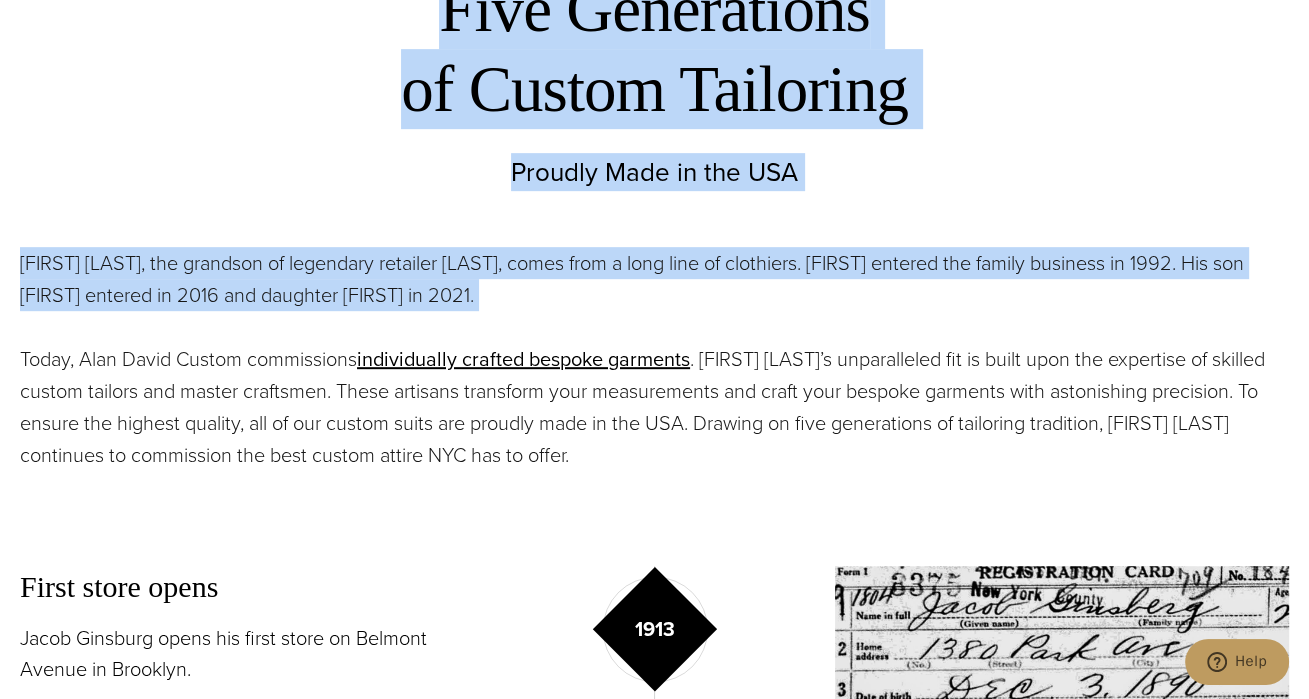 drag, startPoint x: 320, startPoint y: 260, endPoint x: 549, endPoint y: 44, distance: 314.79675 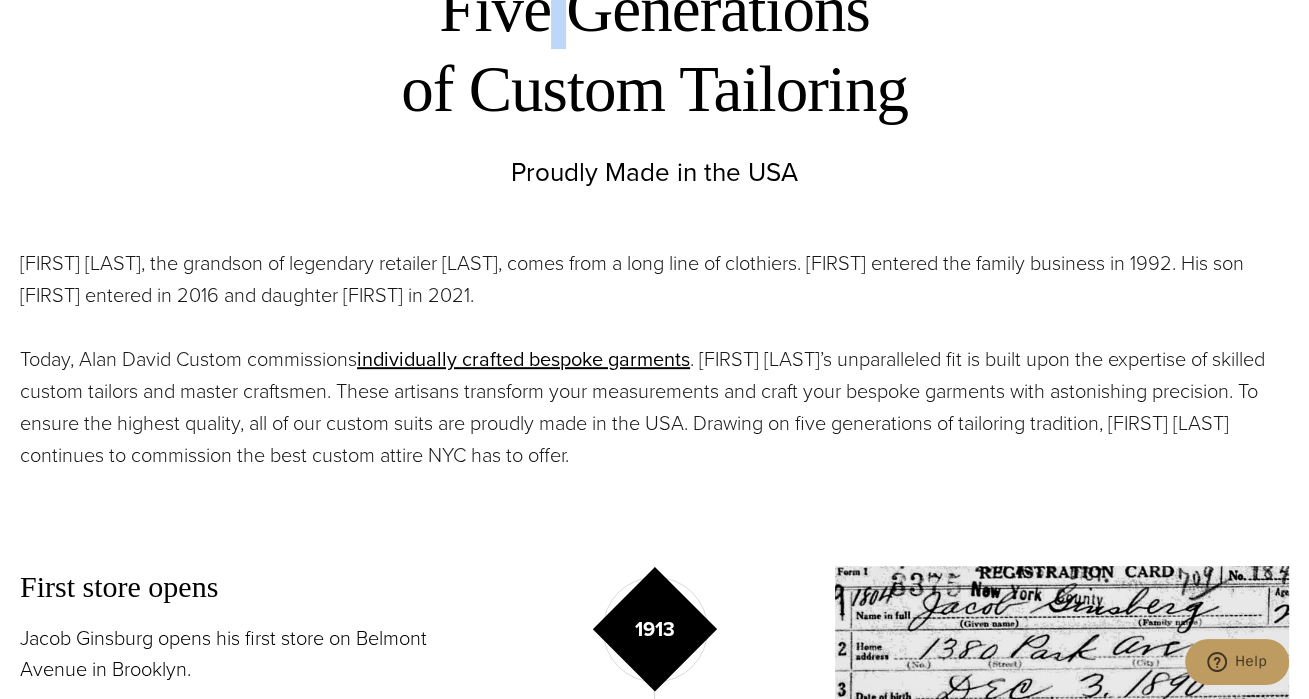 click on "Five Generations of Custom Tailoring" at bounding box center [654, 49] 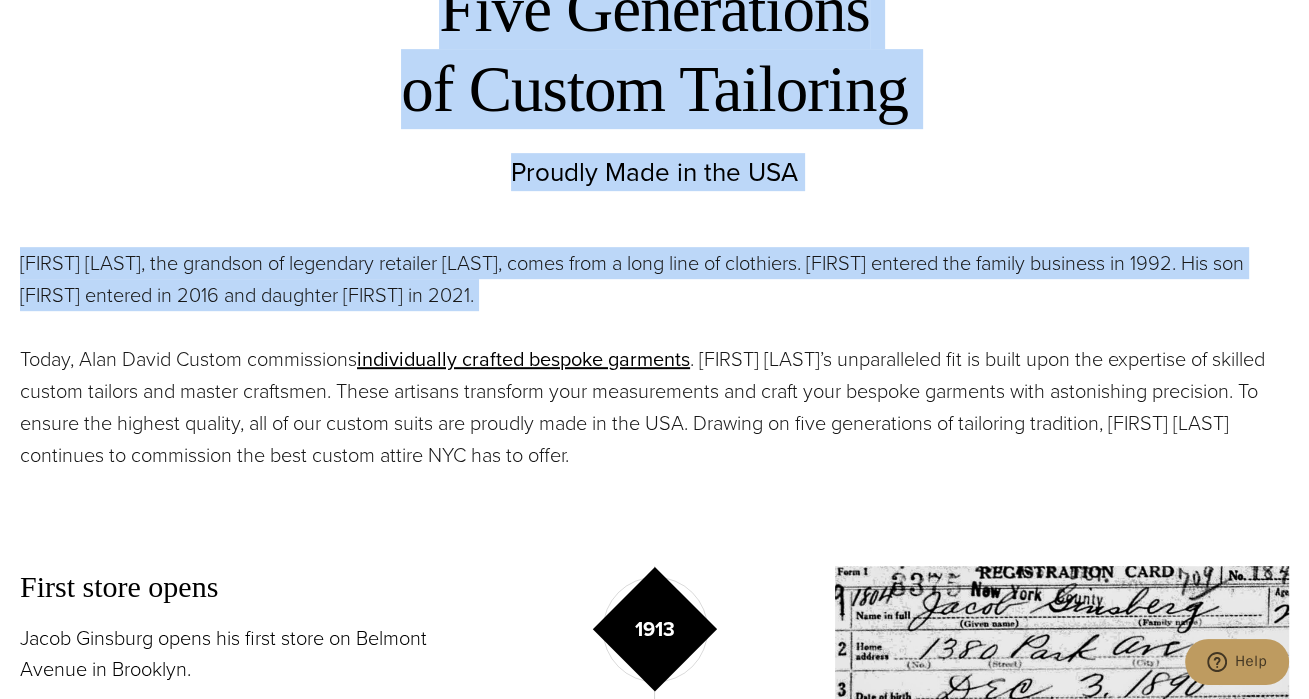 drag, startPoint x: 549, startPoint y: 44, endPoint x: 553, endPoint y: 279, distance: 235.03404 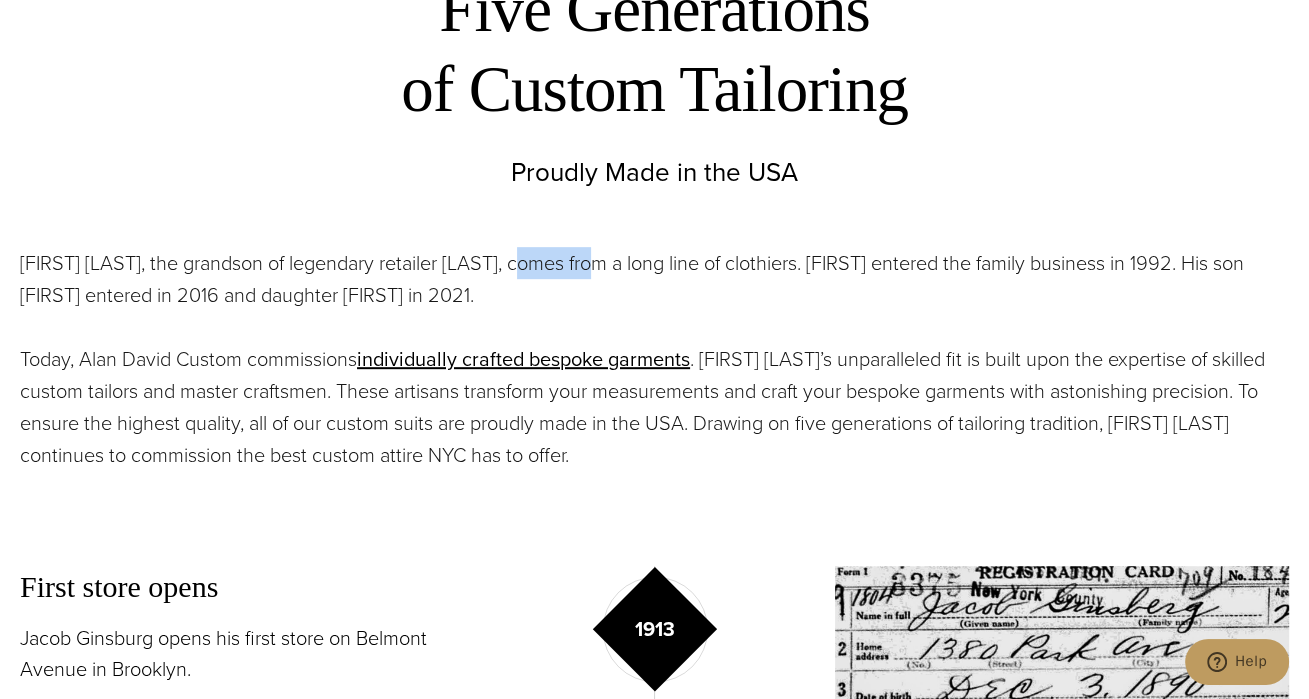 click on "Alan David Horowitz, the grandson of legendary retailer Moe Ginsburg, comes from a long line of clothiers. Alan entered the family business in 1992. His son Benjamin entered in 2016 and daughter Shelley in 2021." at bounding box center (654, 279) 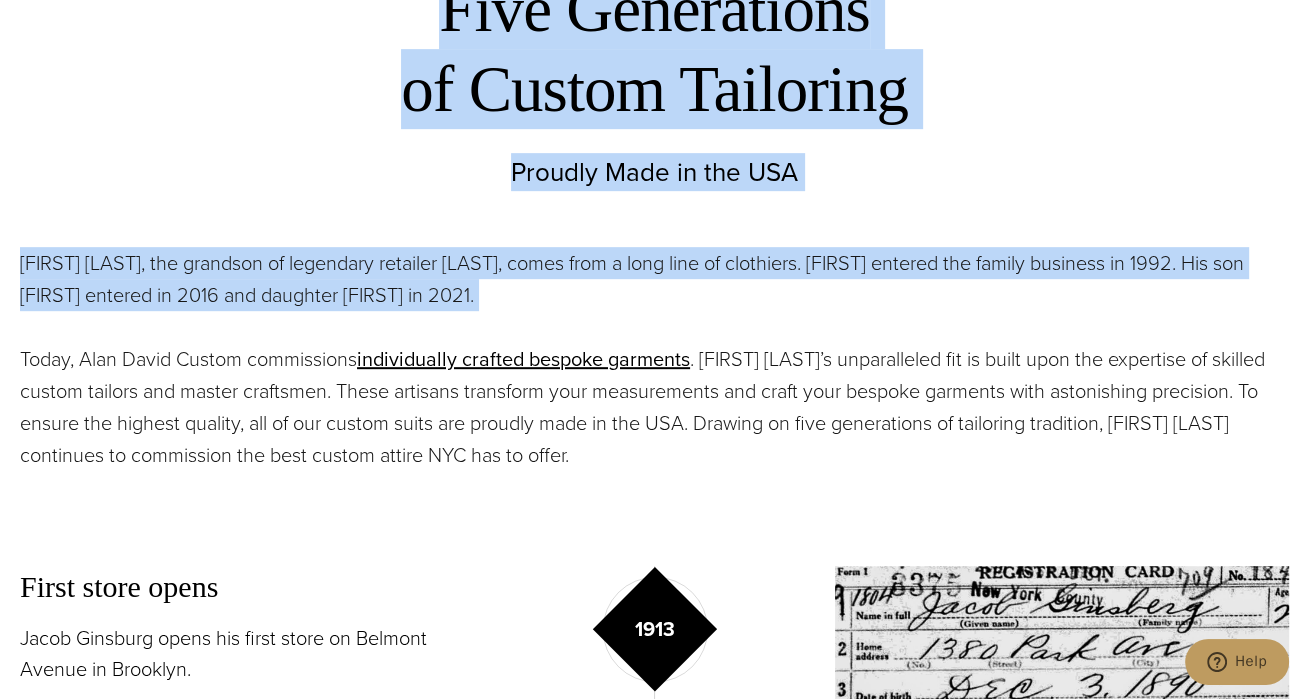 drag, startPoint x: 554, startPoint y: 279, endPoint x: 577, endPoint y: 43, distance: 237.11812 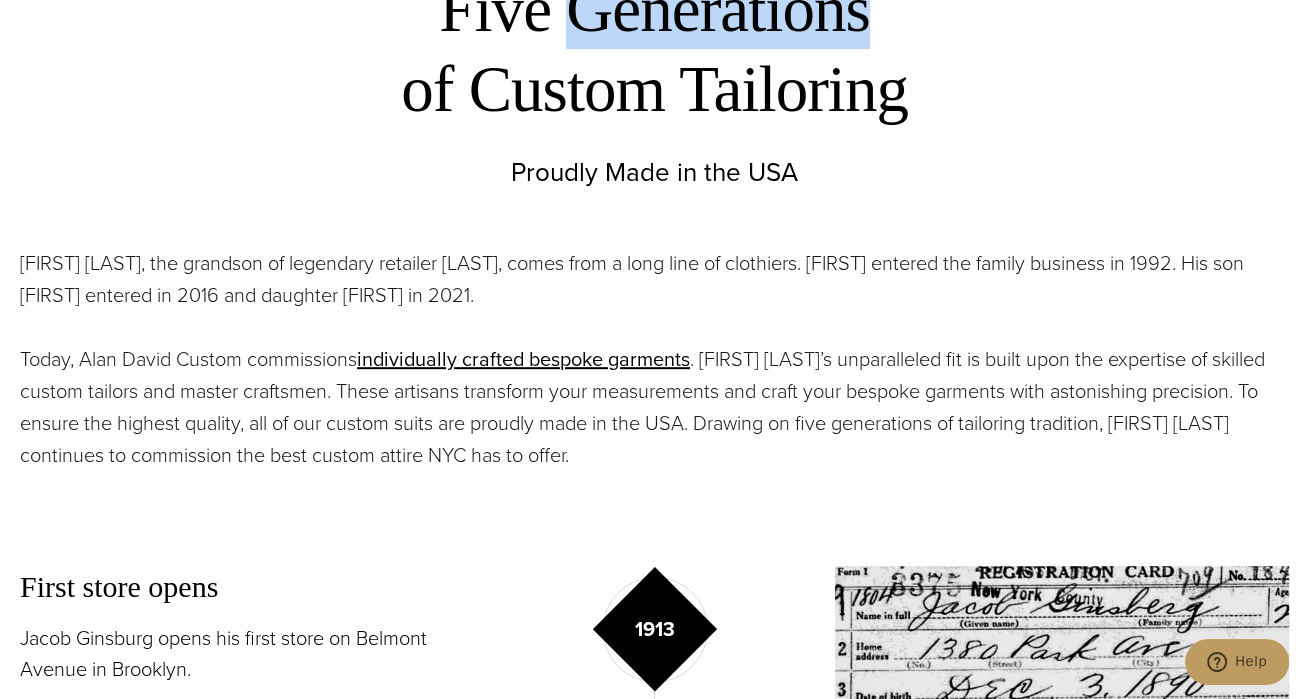 click on "Five Generations of Custom Tailoring" at bounding box center [654, 49] 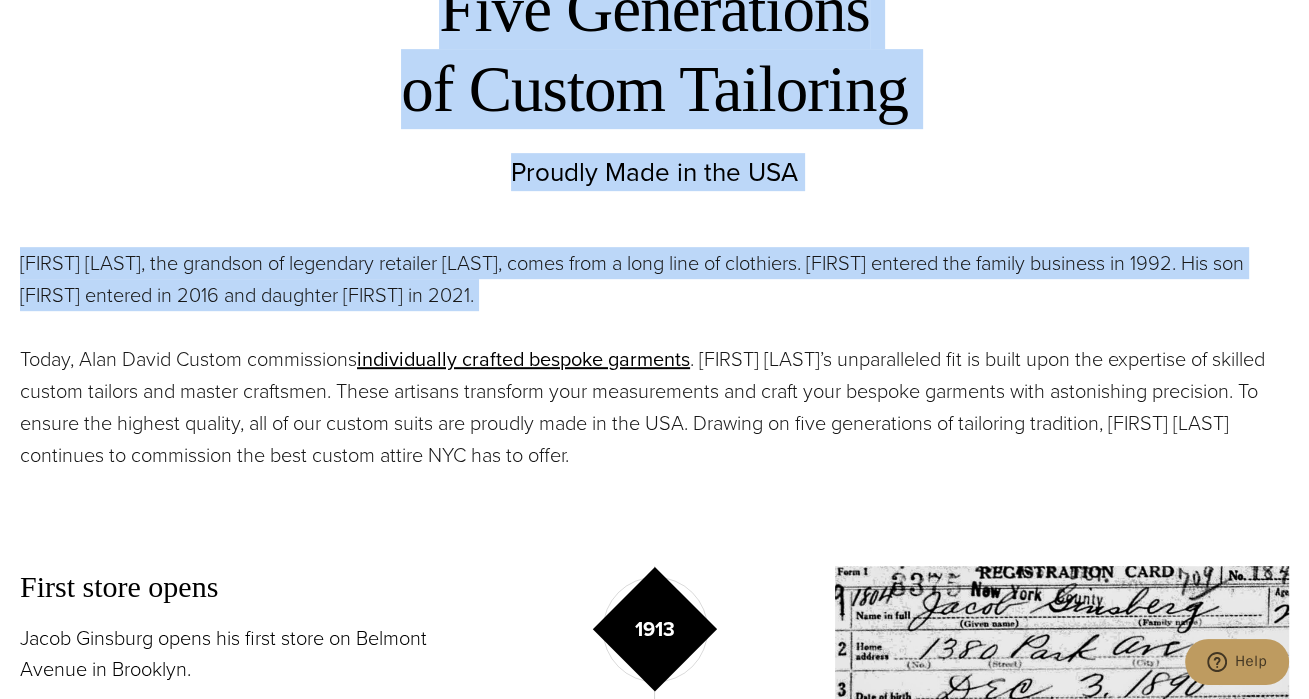 drag, startPoint x: 576, startPoint y: 43, endPoint x: 601, endPoint y: 250, distance: 208.5042 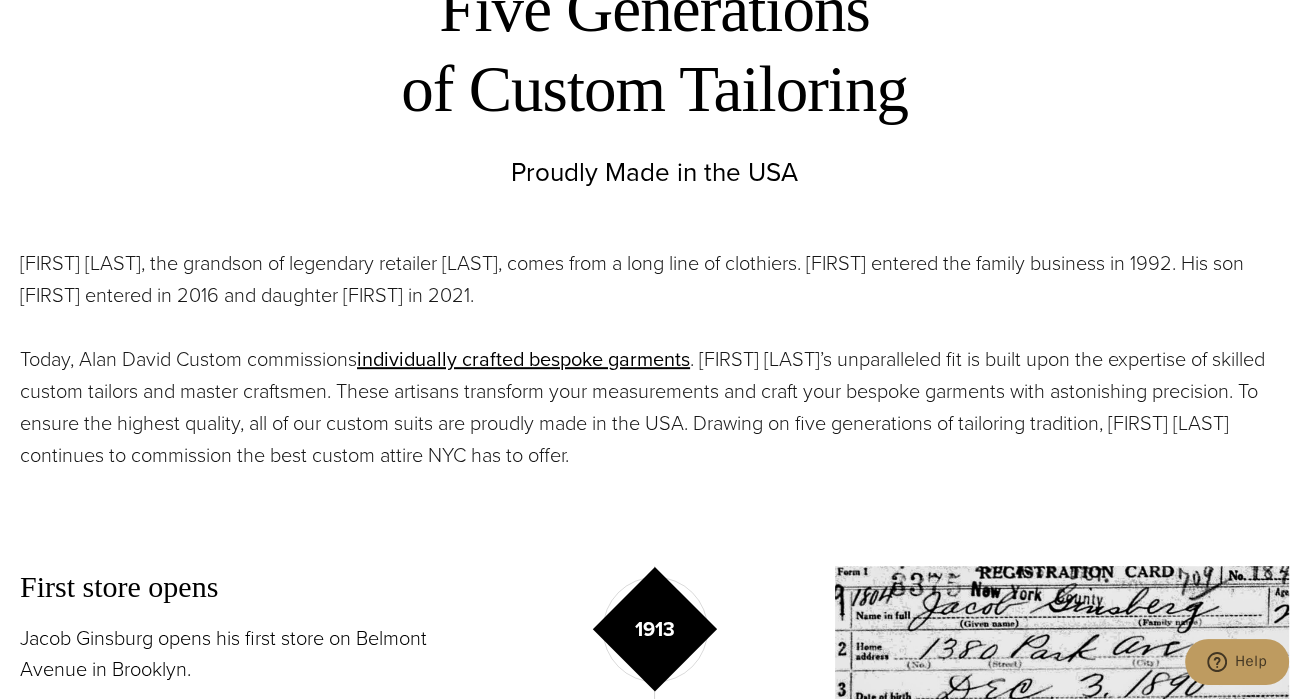 click on "Today, Alan David Custom commissions  individually crafted bespoke garments . Alan David’s unparalleled fit is built upon the expertise of skilled custom tailors and master craftsmen. These artisans transform your measurements and craft your bespoke garments with astonishing precision. To ensure the highest quality, all of our custom suits are proudly made in the USA. Drawing on five generations of tailoring tradition, Alan David continues to commission the best custom attire NYC has to offer." at bounding box center (654, 407) 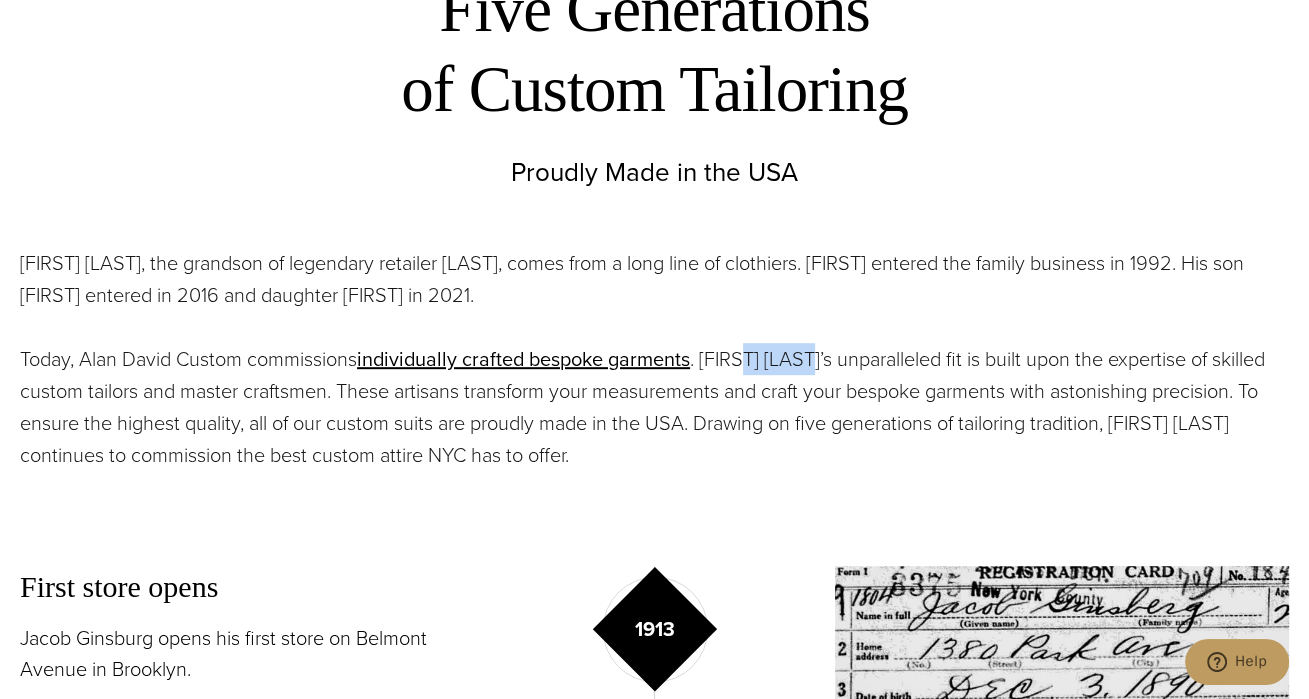 click on "Today, Alan David Custom commissions  individually crafted bespoke garments . Alan David’s unparalleled fit is built upon the expertise of skilled custom tailors and master craftsmen. These artisans transform your measurements and craft your bespoke garments with astonishing precision. To ensure the highest quality, all of our custom suits are proudly made in the USA. Drawing on five generations of tailoring tradition, Alan David continues to commission the best custom attire NYC has to offer." at bounding box center [654, 407] 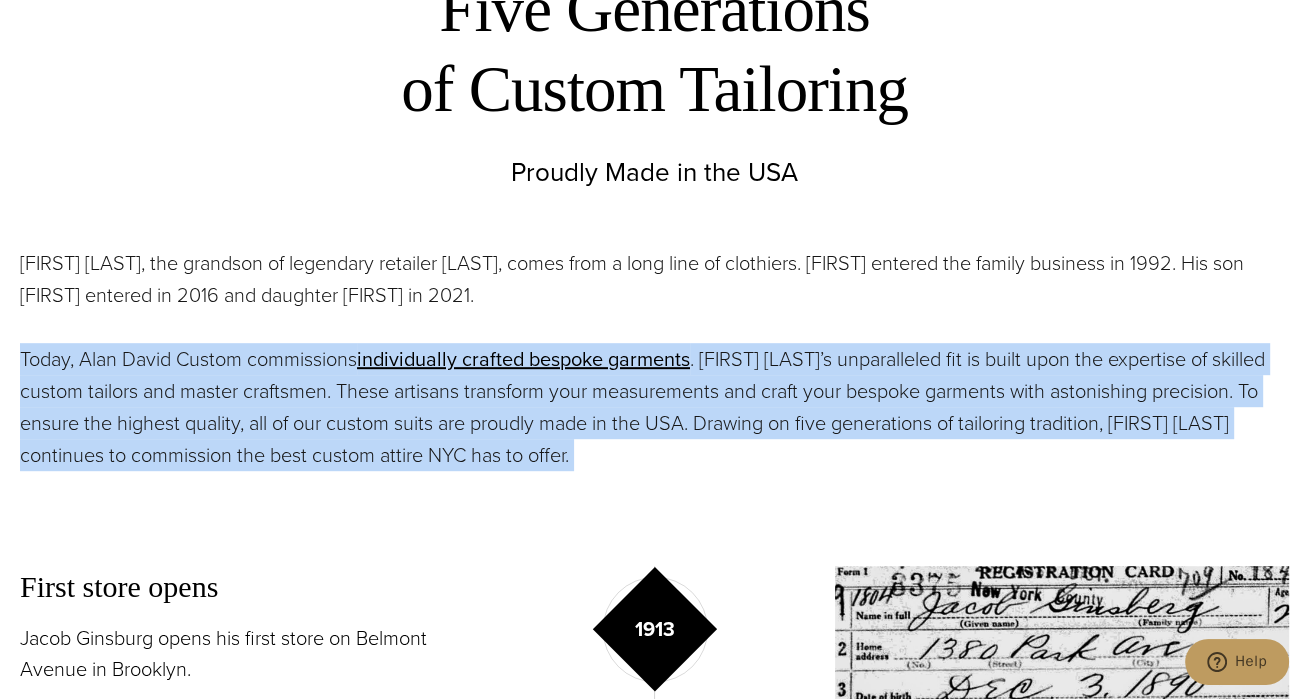 click on "Today, Alan David Custom commissions  individually crafted bespoke garments . Alan David’s unparalleled fit is built upon the expertise of skilled custom tailors and master craftsmen. These artisans transform your measurements and craft your bespoke garments with astonishing precision. To ensure the highest quality, all of our custom suits are proudly made in the USA. Drawing on five generations of tailoring tradition, Alan David continues to commission the best custom attire NYC has to offer." at bounding box center [654, 407] 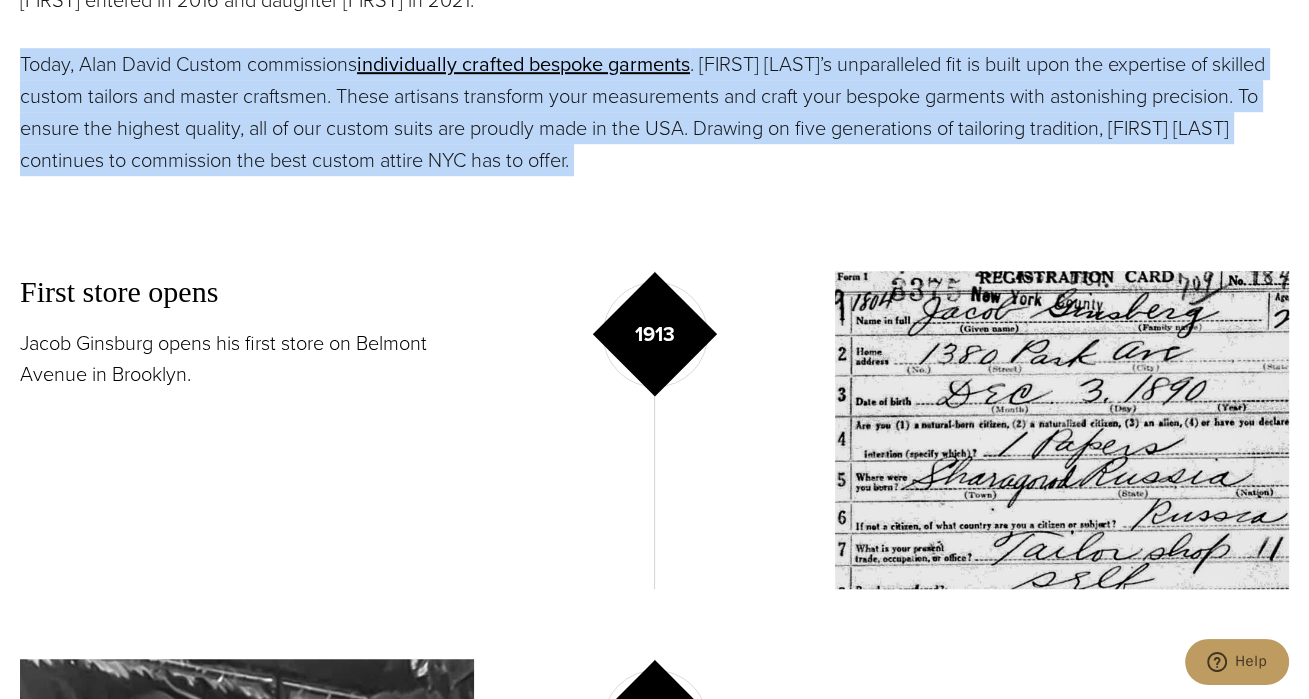 scroll, scrollTop: 1200, scrollLeft: 0, axis: vertical 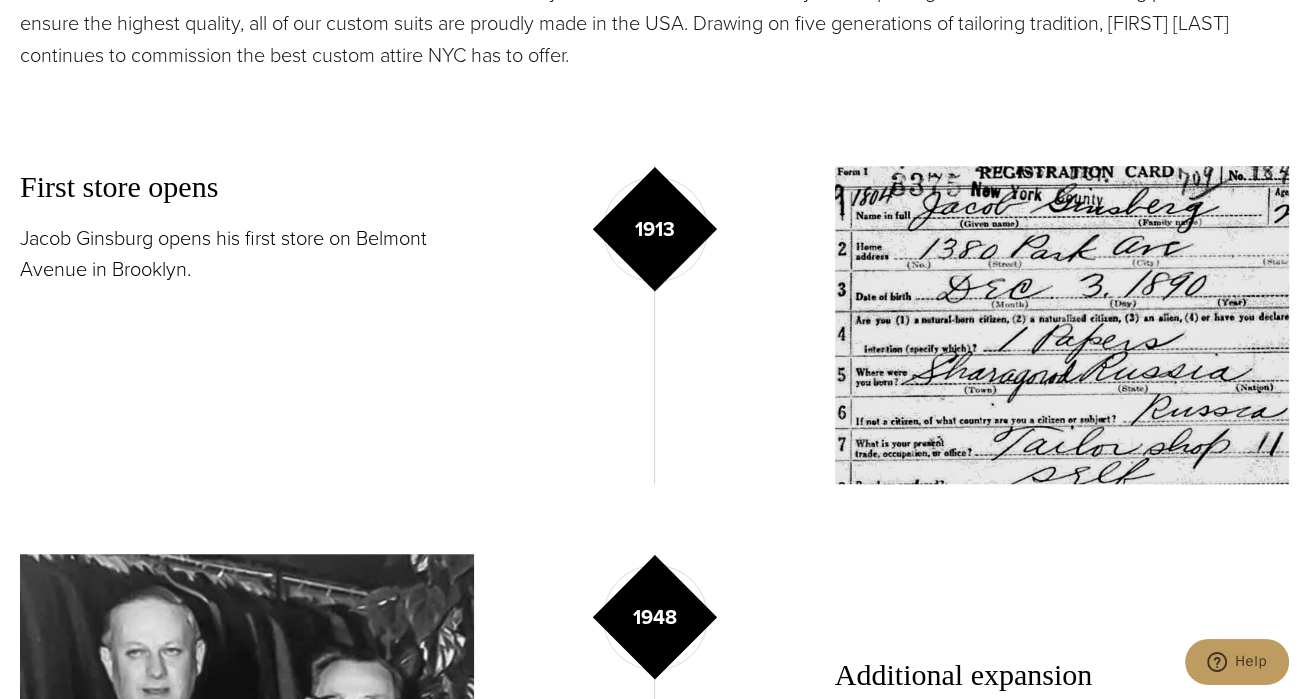 click on "First store opens" at bounding box center (247, 187) 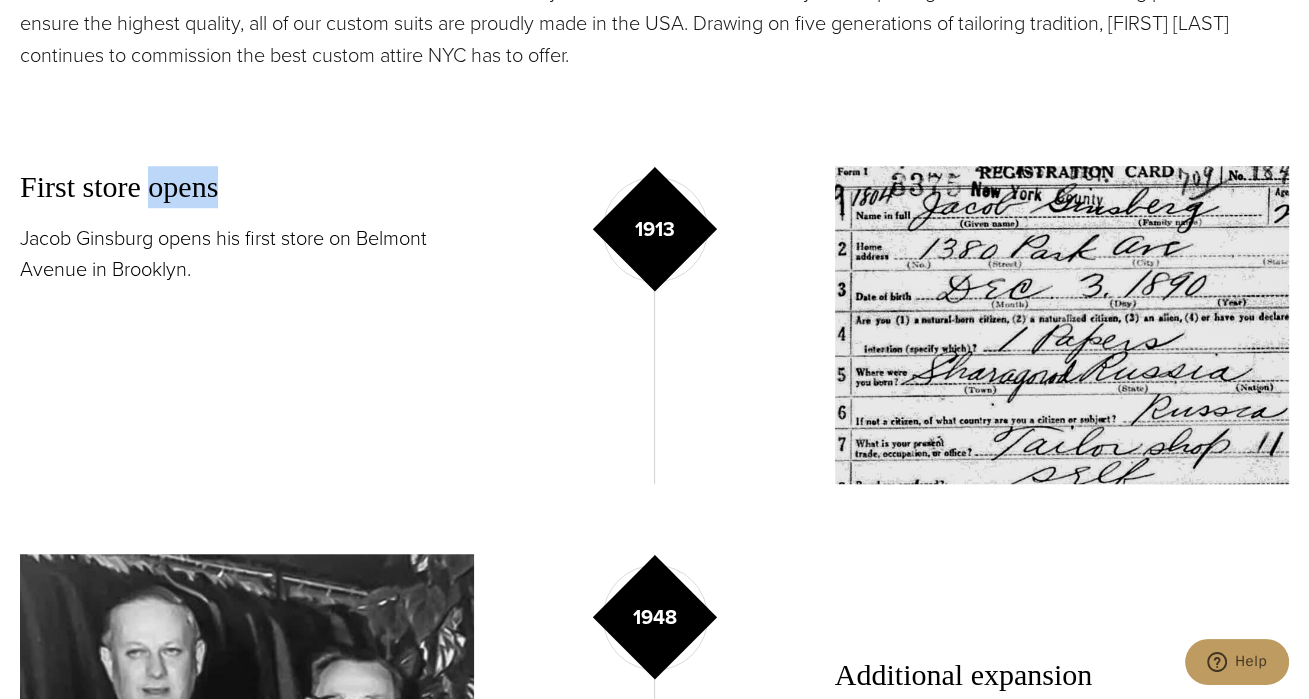 click on "First store opens" at bounding box center (247, 187) 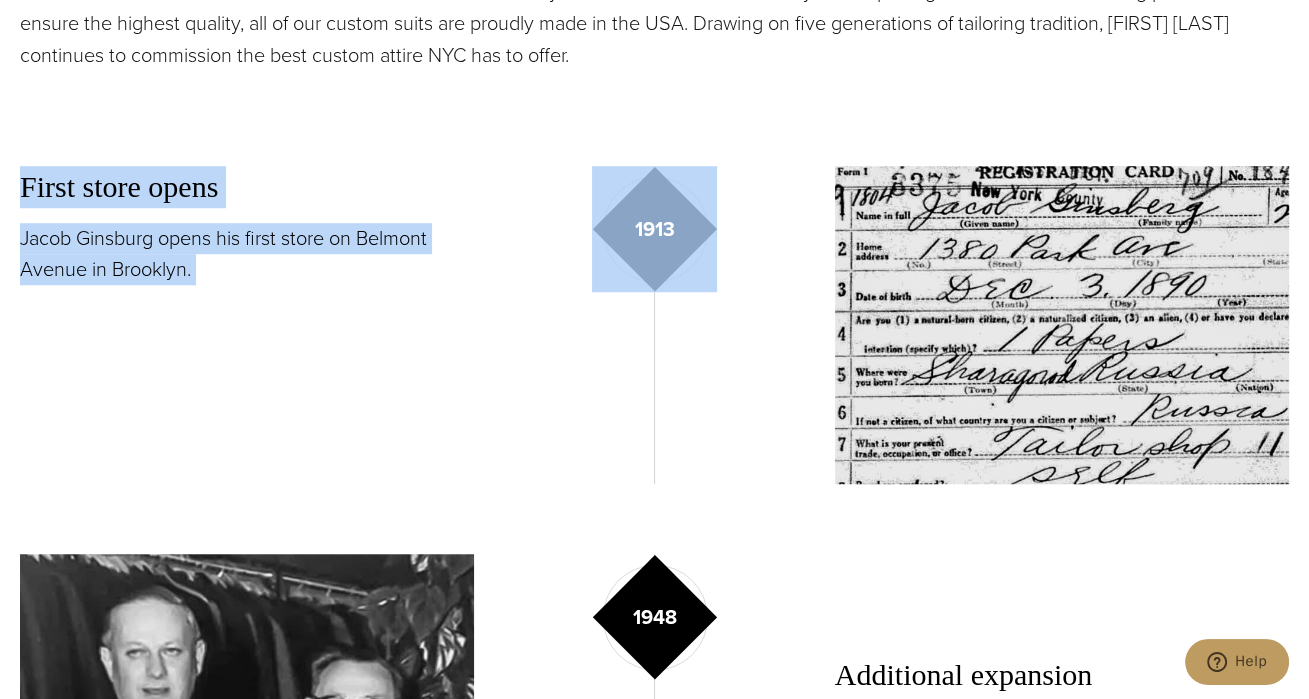 drag, startPoint x: 192, startPoint y: 190, endPoint x: 372, endPoint y: 299, distance: 210.43051 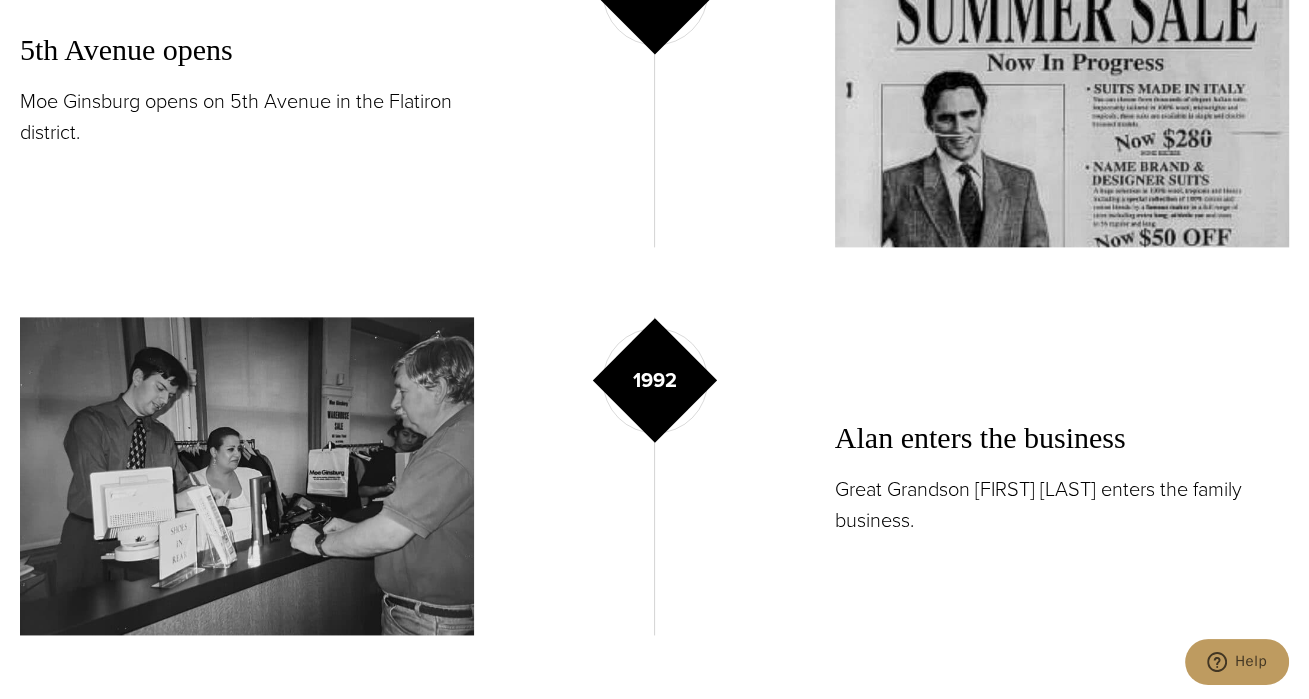 scroll, scrollTop: 2300, scrollLeft: 0, axis: vertical 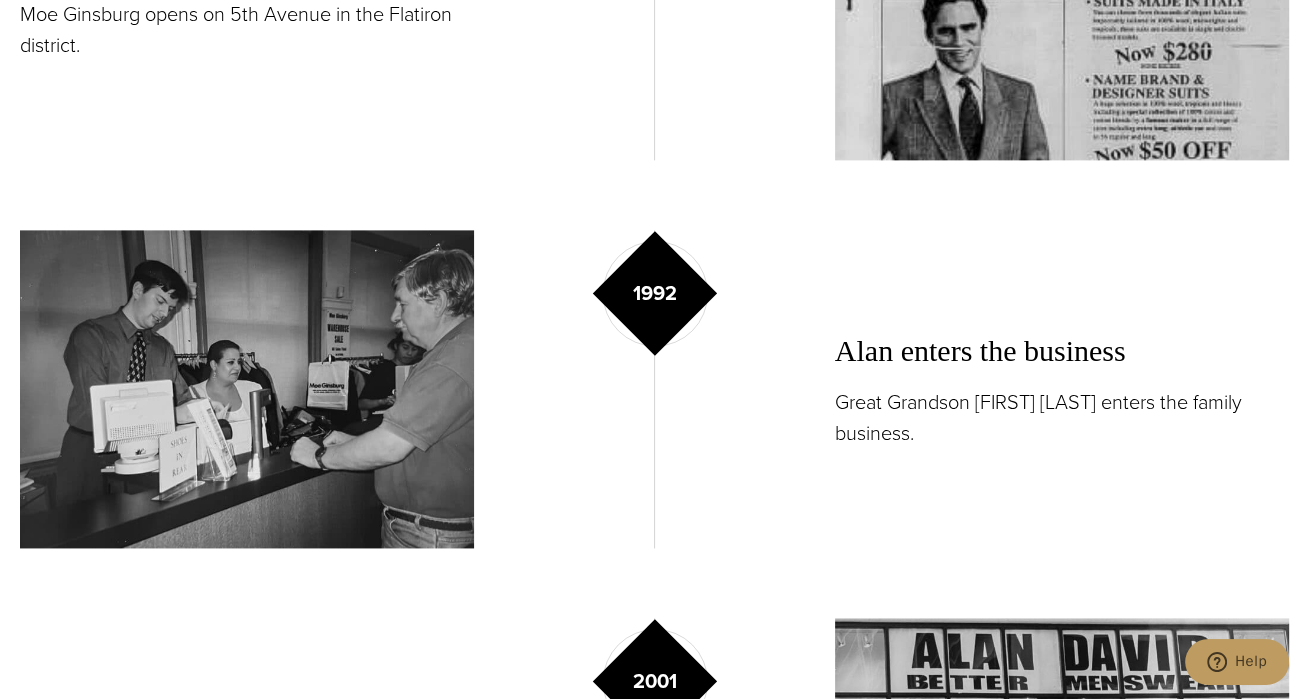 click on "Great Grandson Alan David Horowitz enters the family business." at bounding box center [1062, 418] 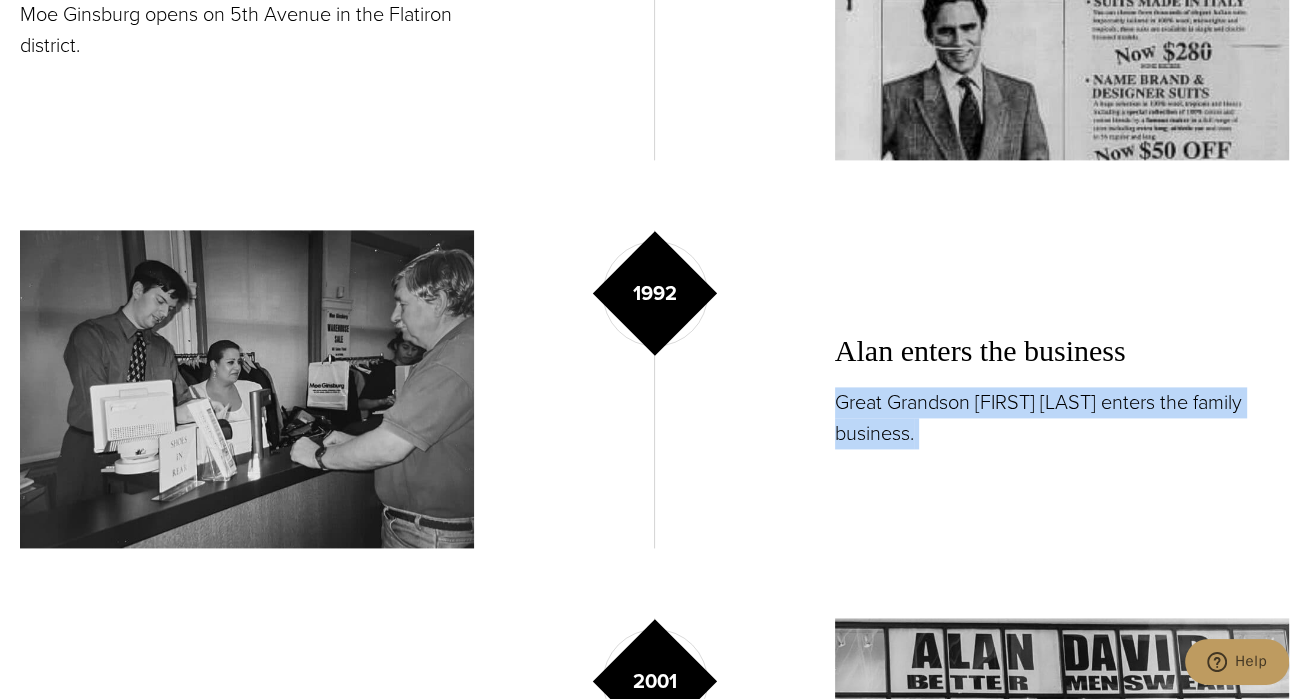 click on "Great Grandson Alan David Horowitz enters the family business." at bounding box center (1062, 418) 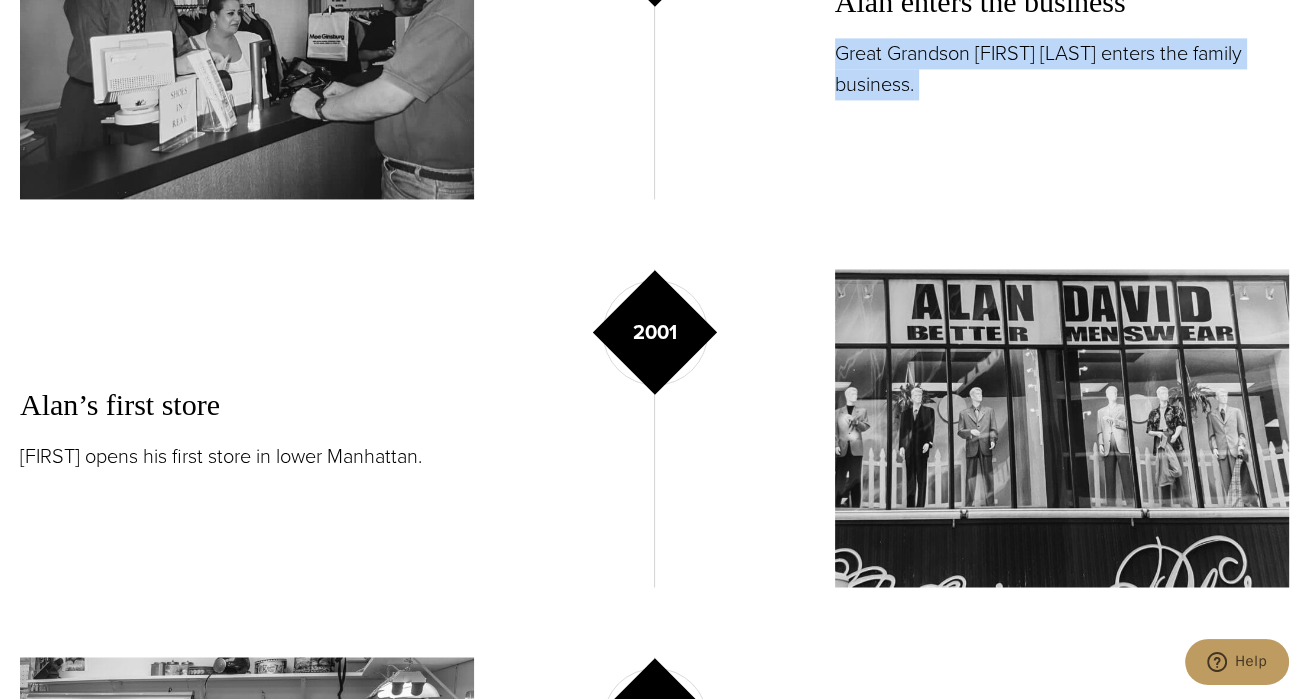 scroll, scrollTop: 2900, scrollLeft: 0, axis: vertical 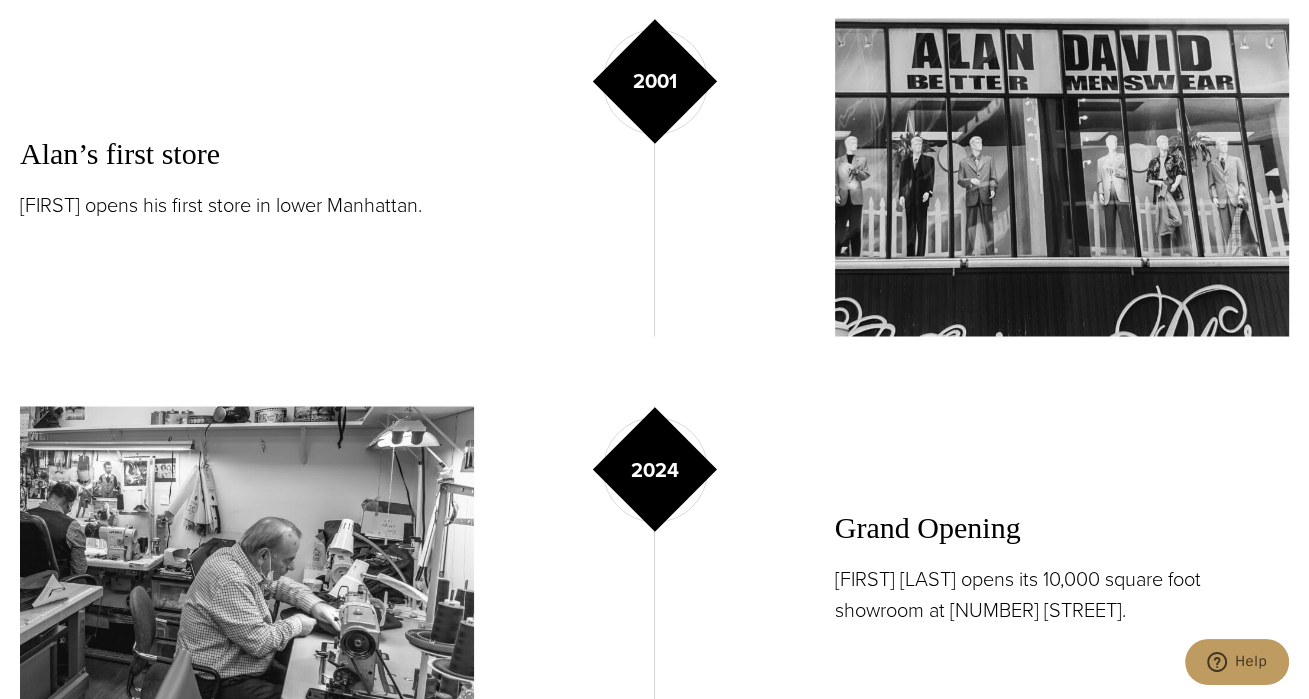 click on "Alan’s first store" at bounding box center (247, 154) 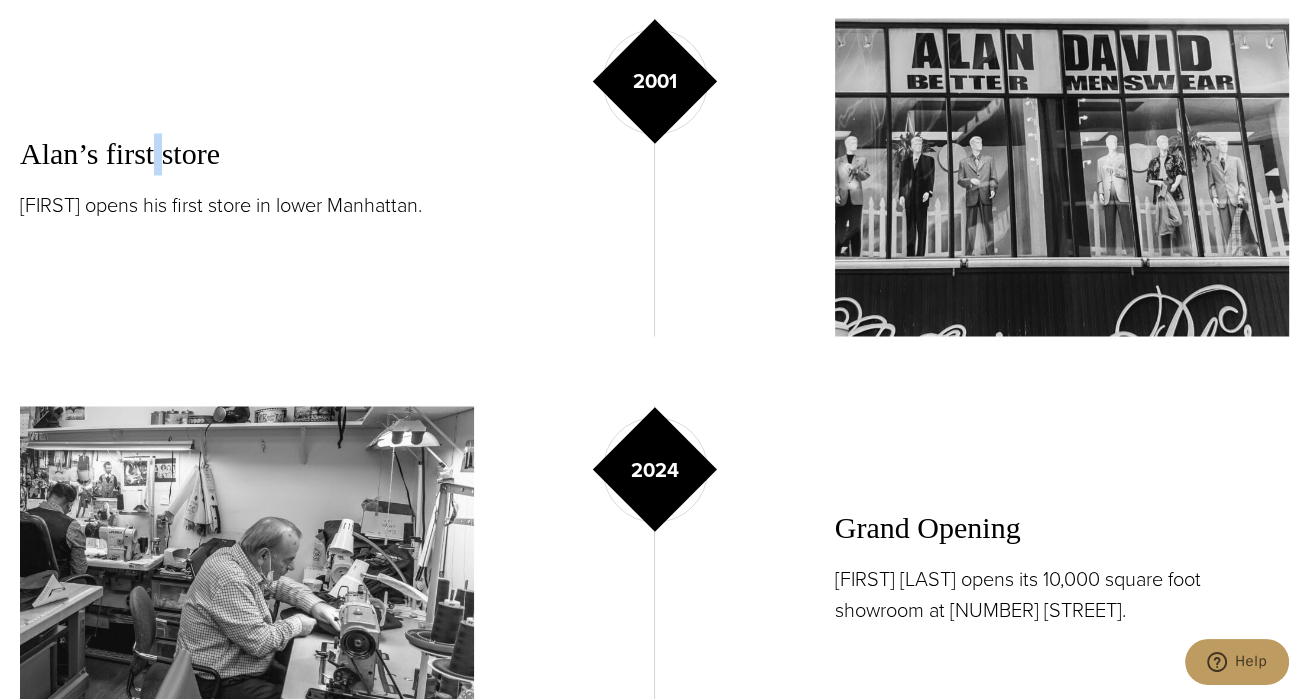 click on "Alan’s first store" at bounding box center (247, 154) 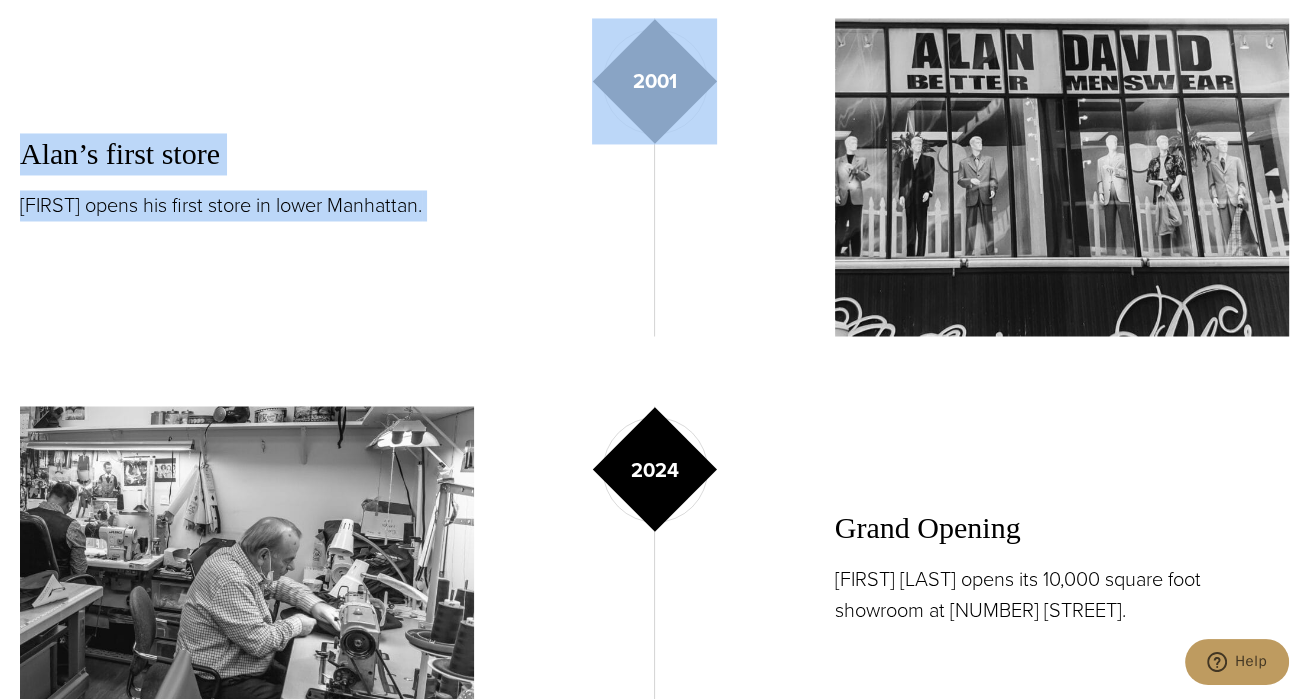 drag, startPoint x: 157, startPoint y: 155, endPoint x: 212, endPoint y: 217, distance: 82.87943 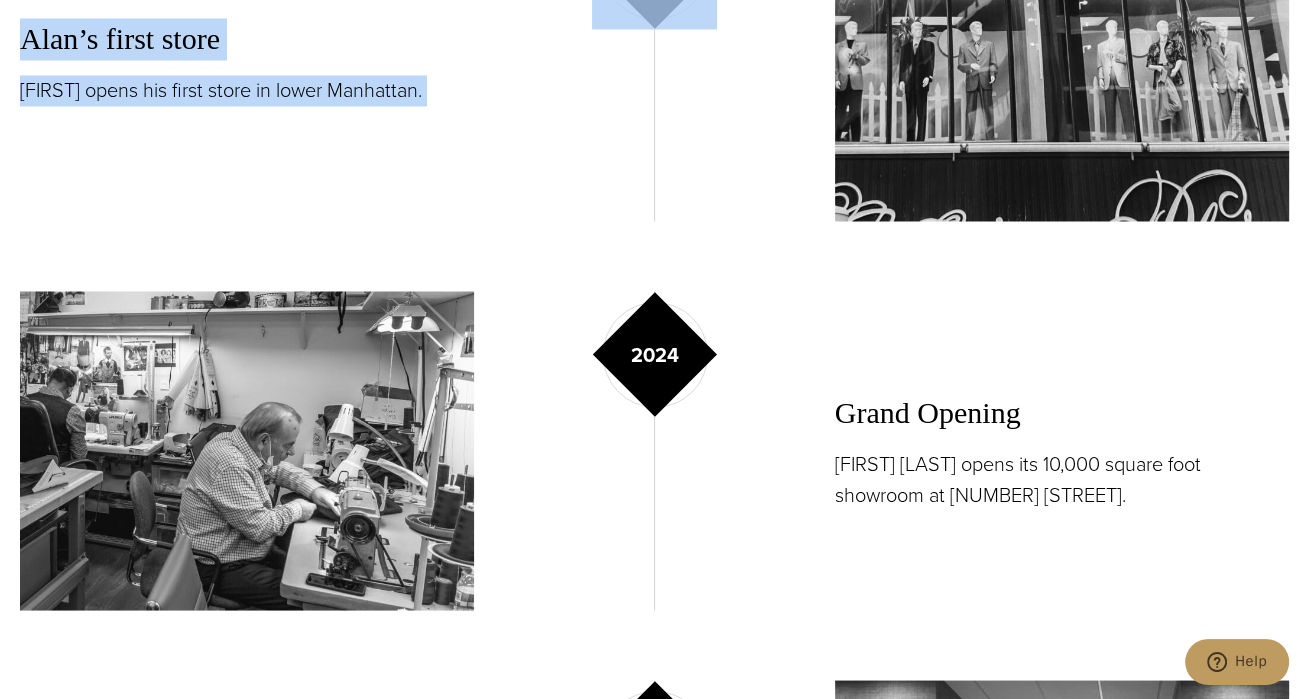 scroll, scrollTop: 3100, scrollLeft: 0, axis: vertical 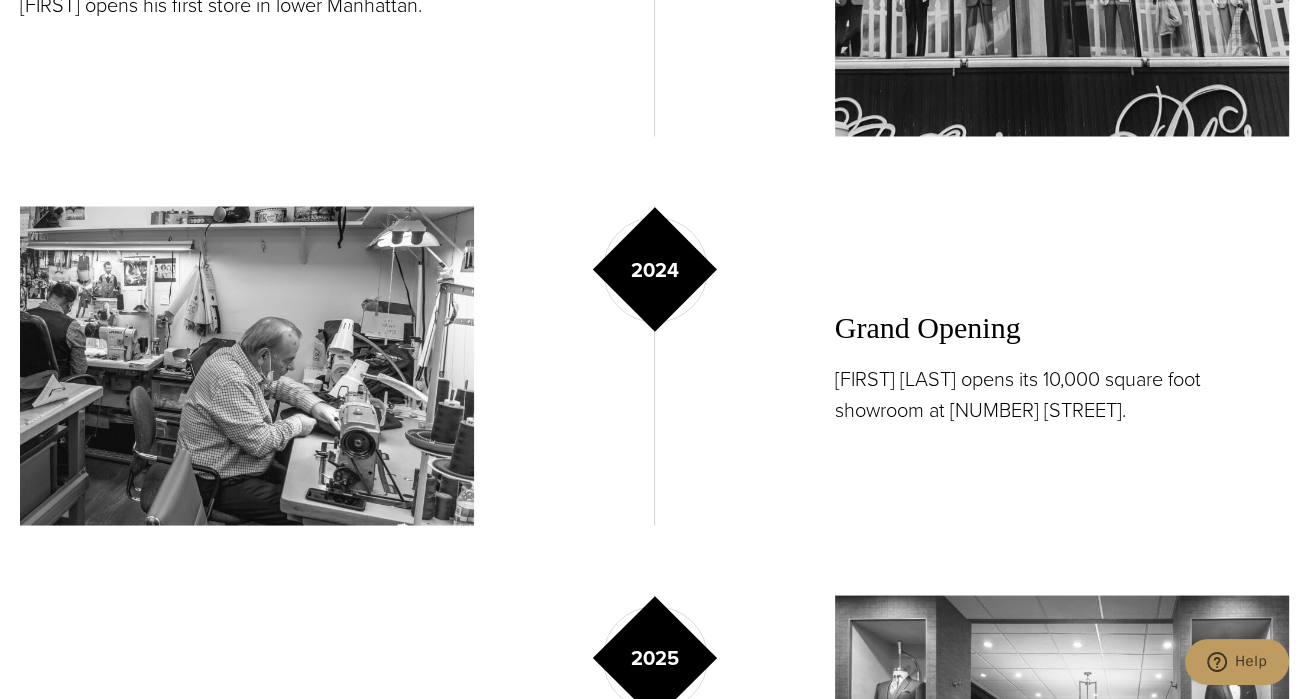 click on "Grand Opening" at bounding box center (1062, 327) 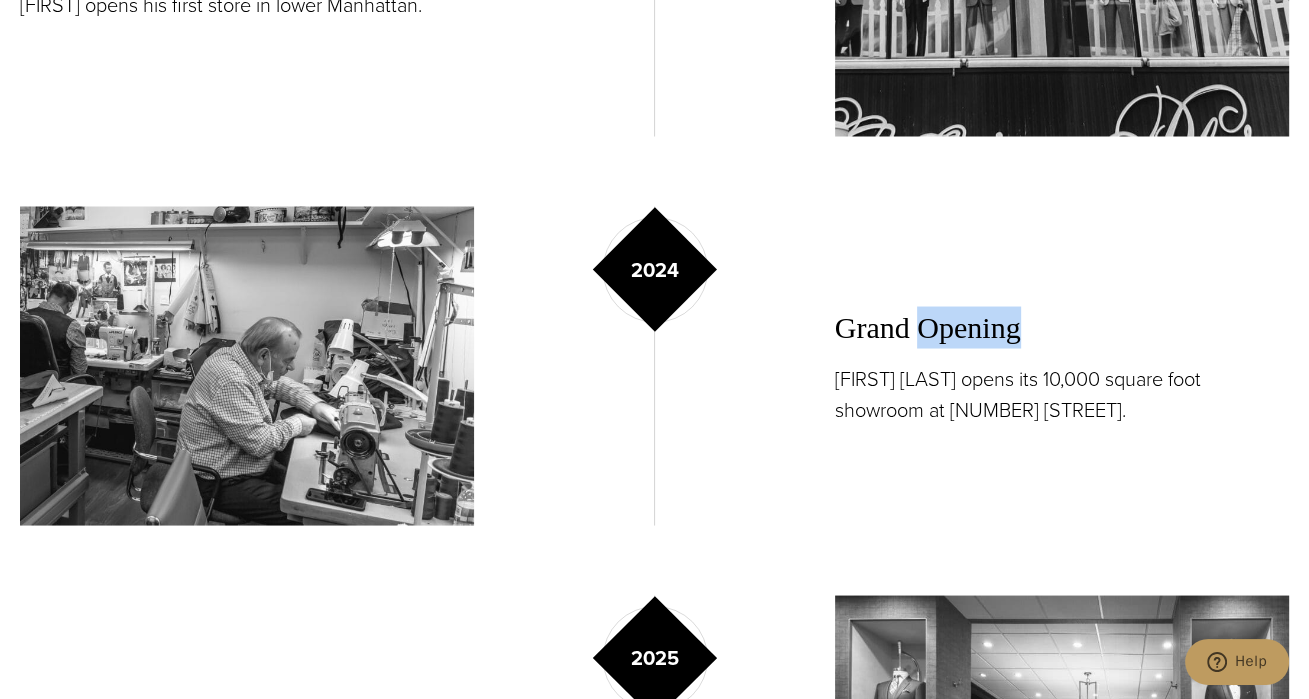 click on "Grand Opening" at bounding box center (1062, 327) 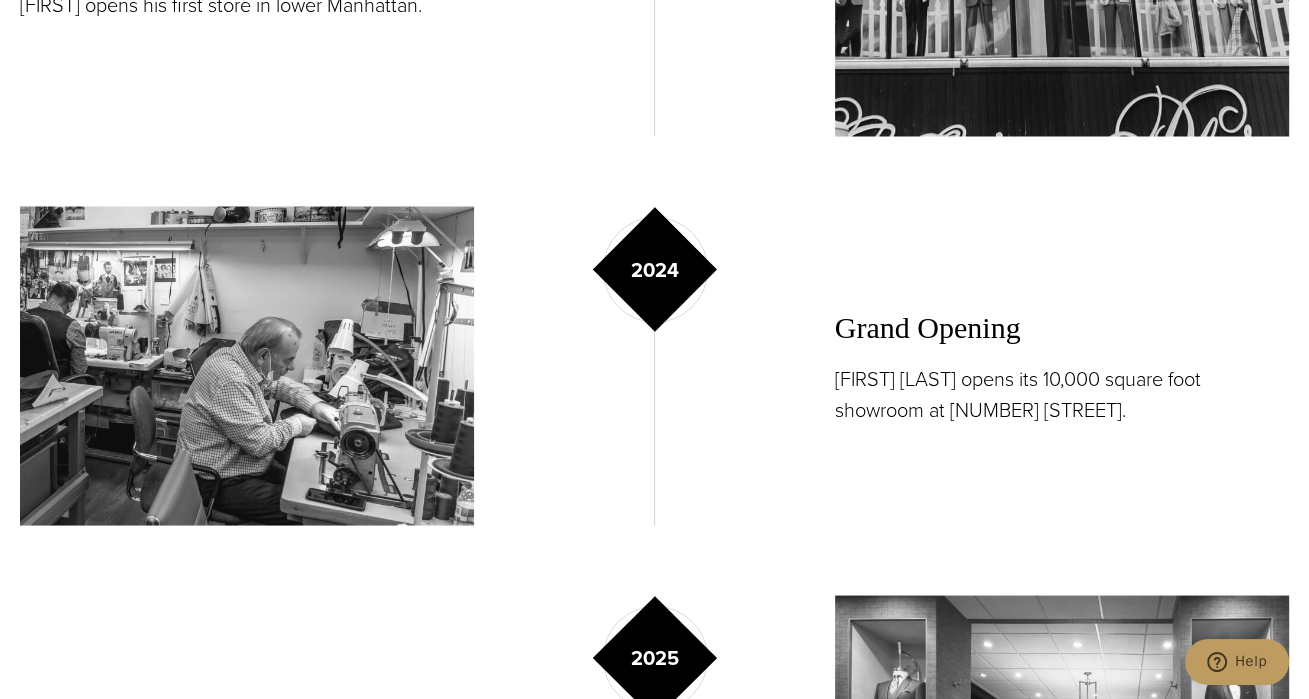 click on "Grand Opening" at bounding box center (1062, 327) 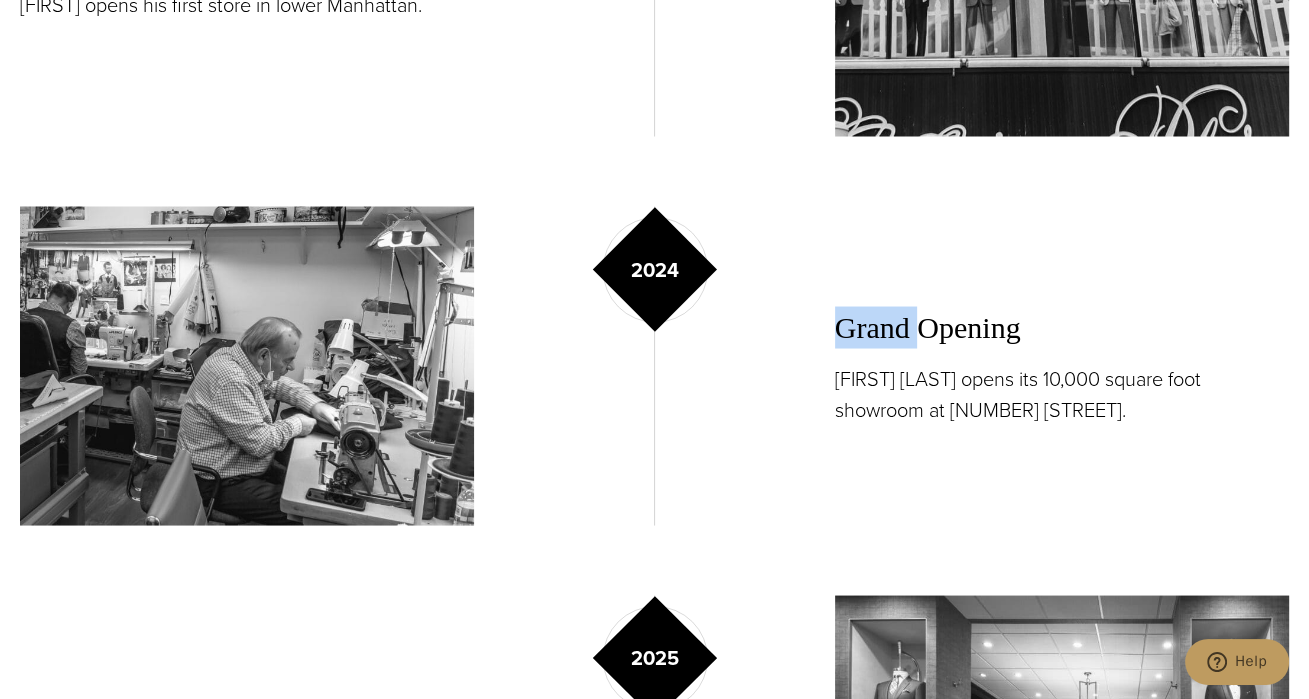 click on "Grand Opening" at bounding box center [1062, 327] 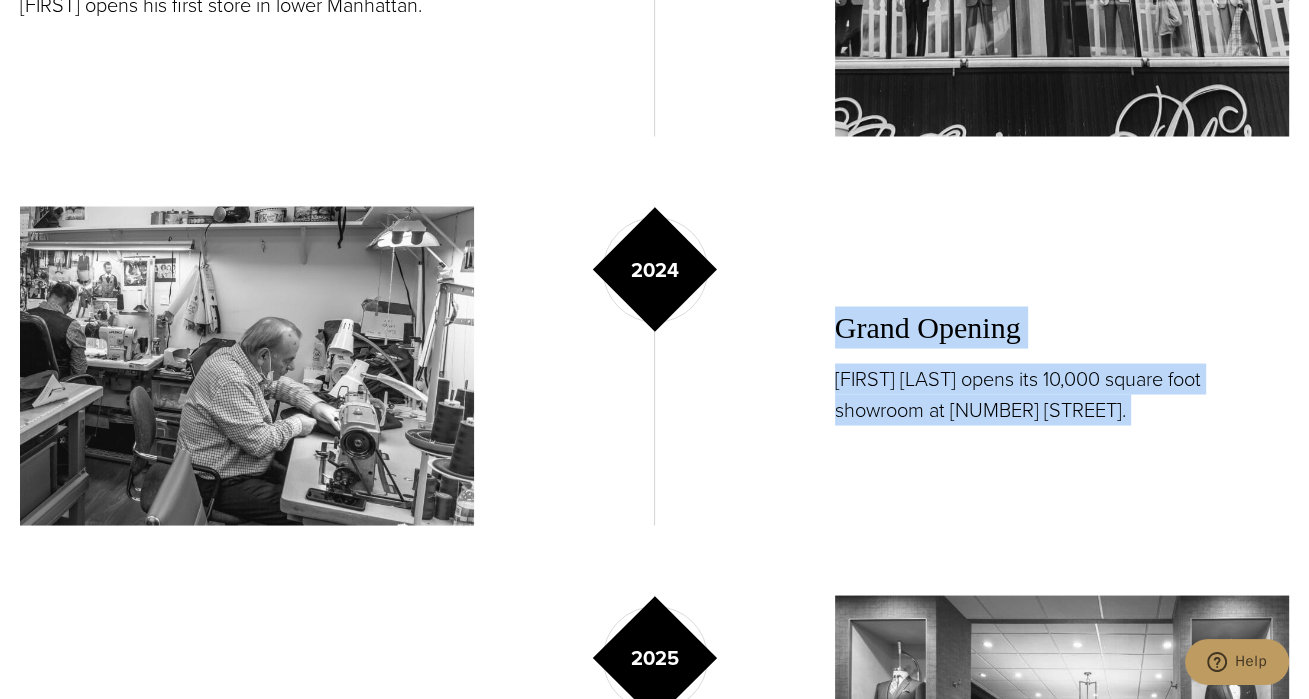 drag, startPoint x: 868, startPoint y: 328, endPoint x: 908, endPoint y: 387, distance: 71.281136 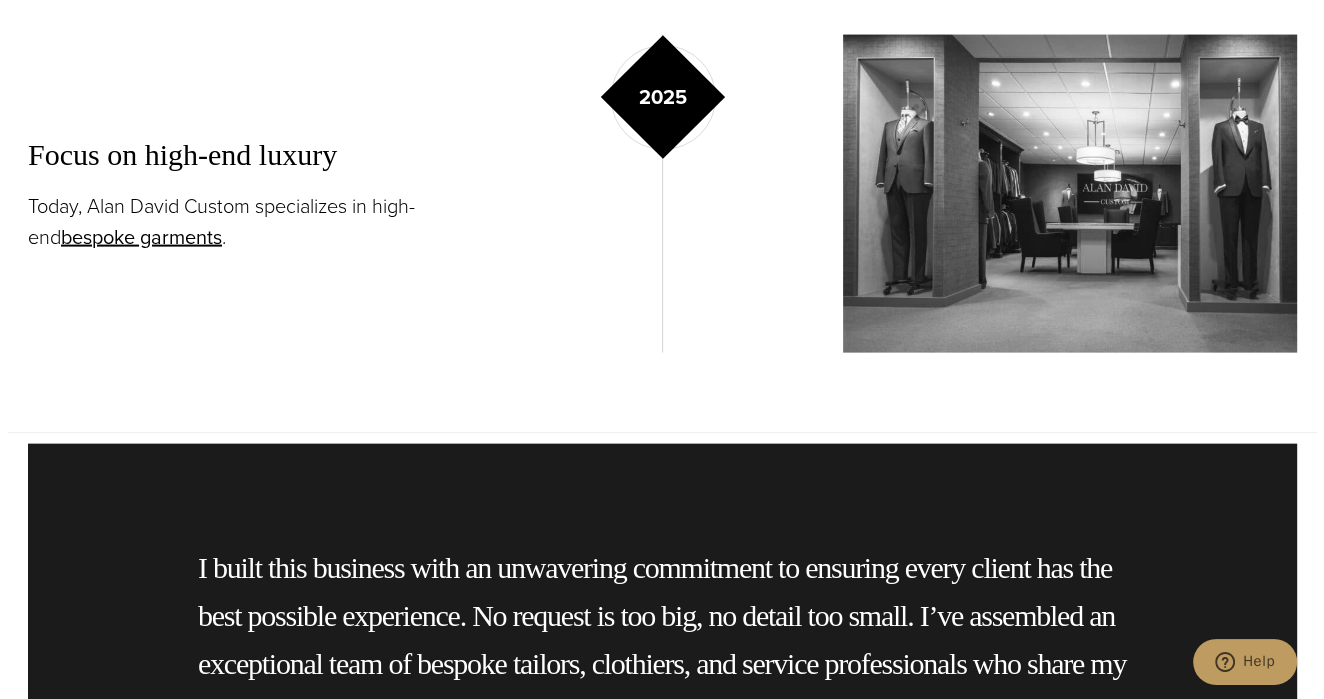 scroll, scrollTop: 3500, scrollLeft: 0, axis: vertical 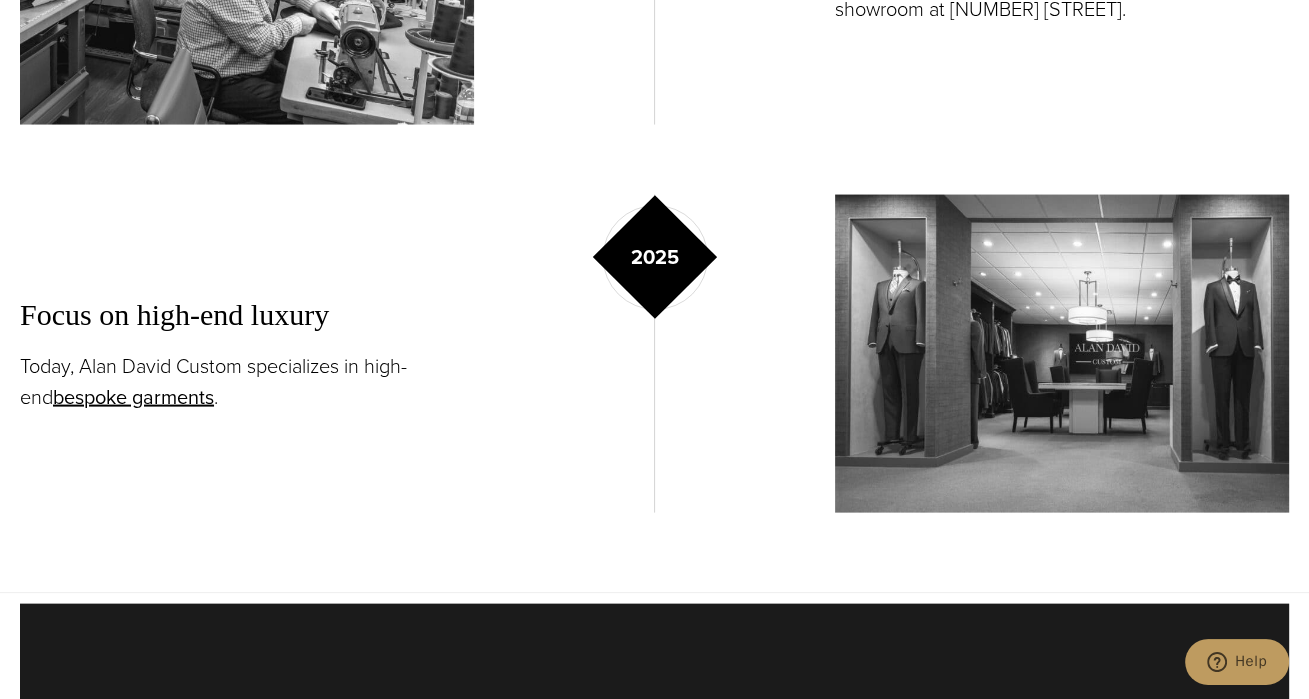 click on "Focus on high-end luxury" at bounding box center [247, 315] 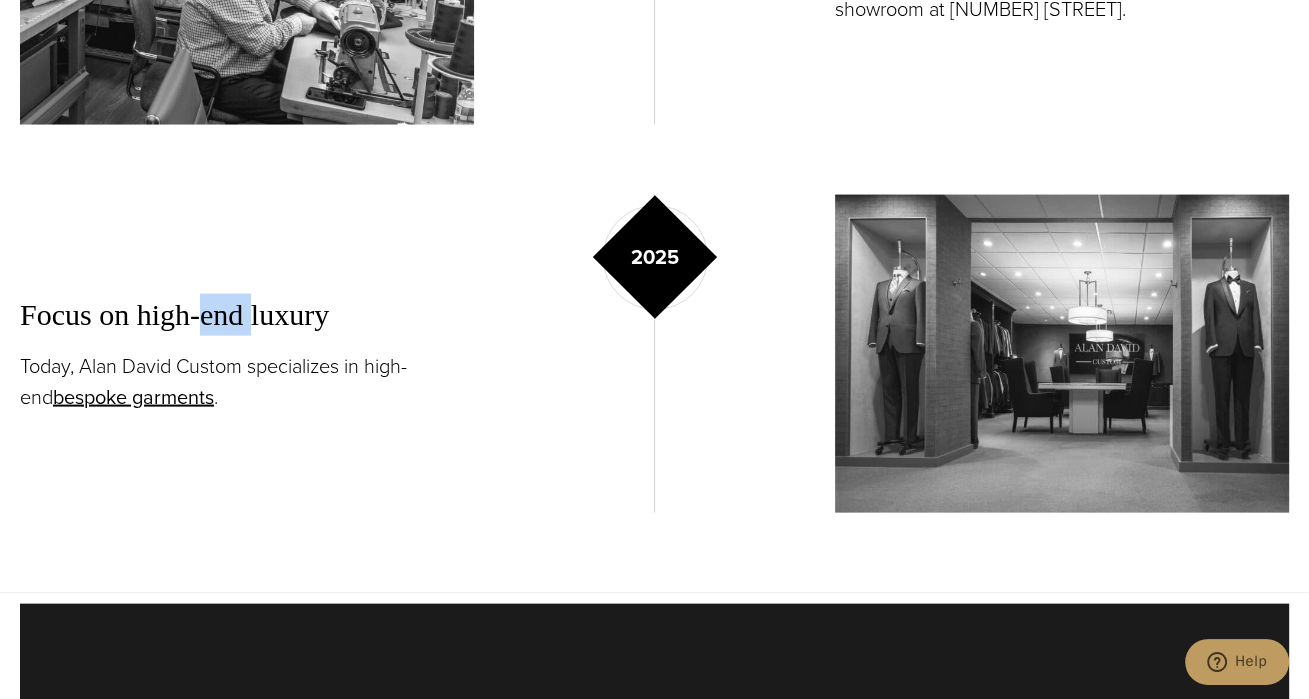 click on "Focus on high-end luxury" at bounding box center [247, 315] 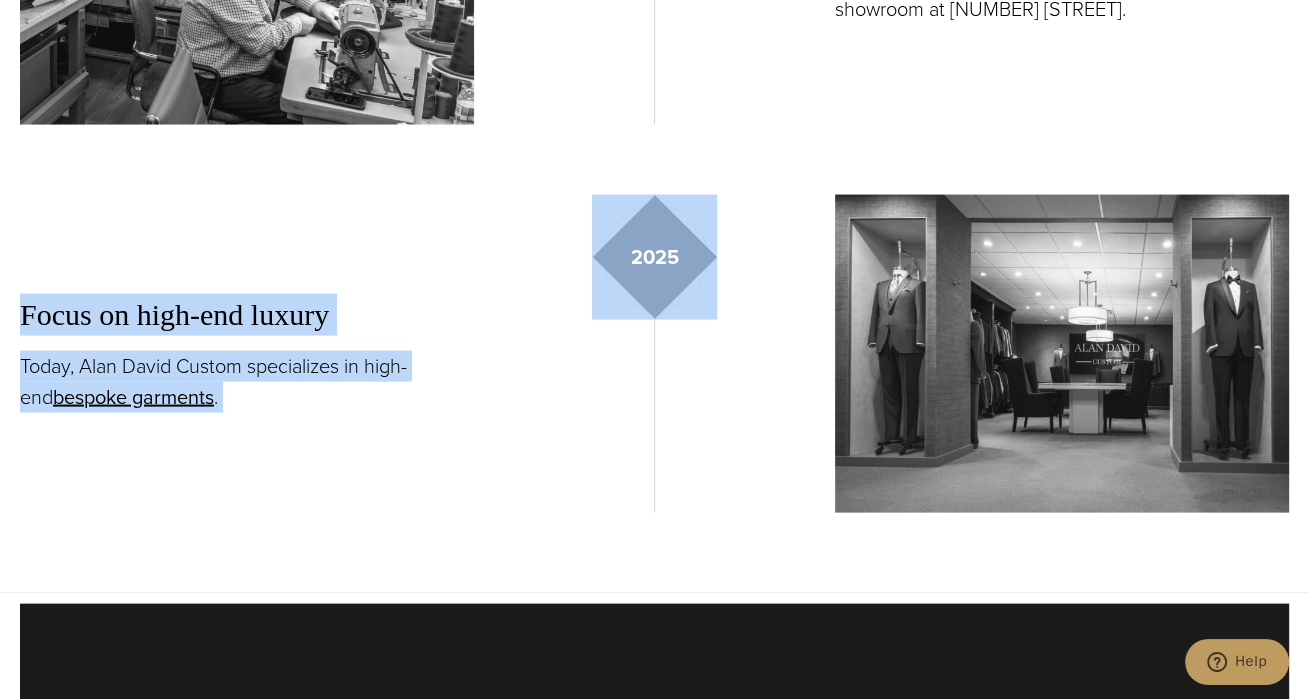 drag, startPoint x: 218, startPoint y: 315, endPoint x: 250, endPoint y: 399, distance: 89.88882 